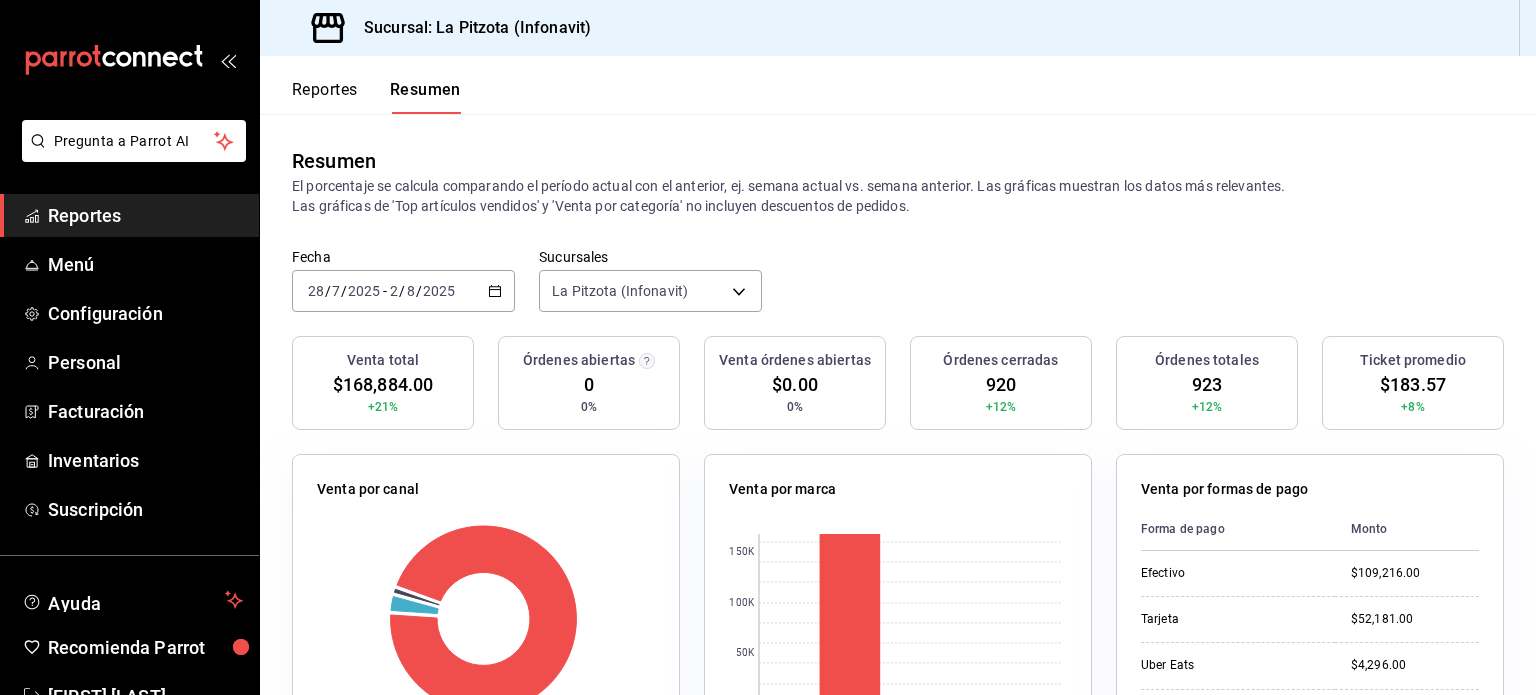 scroll, scrollTop: 0, scrollLeft: 0, axis: both 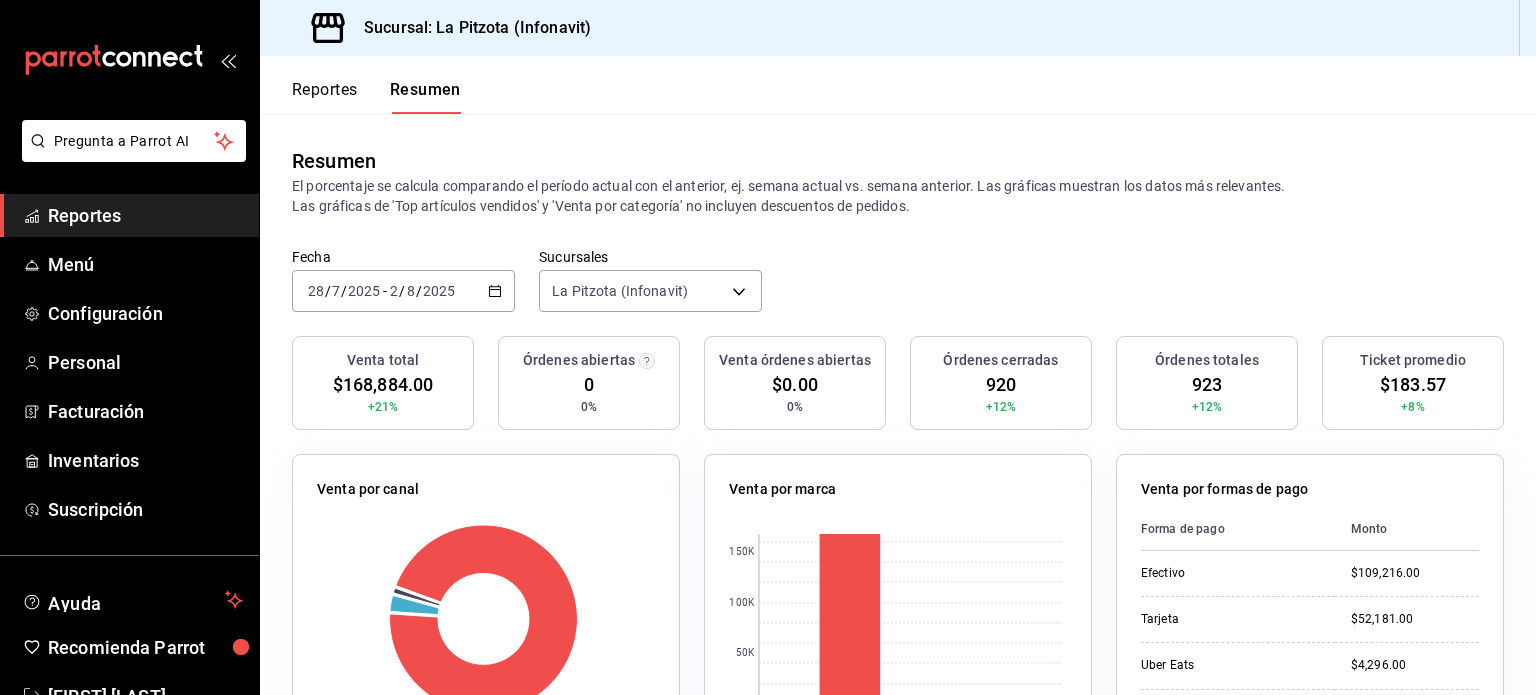 click 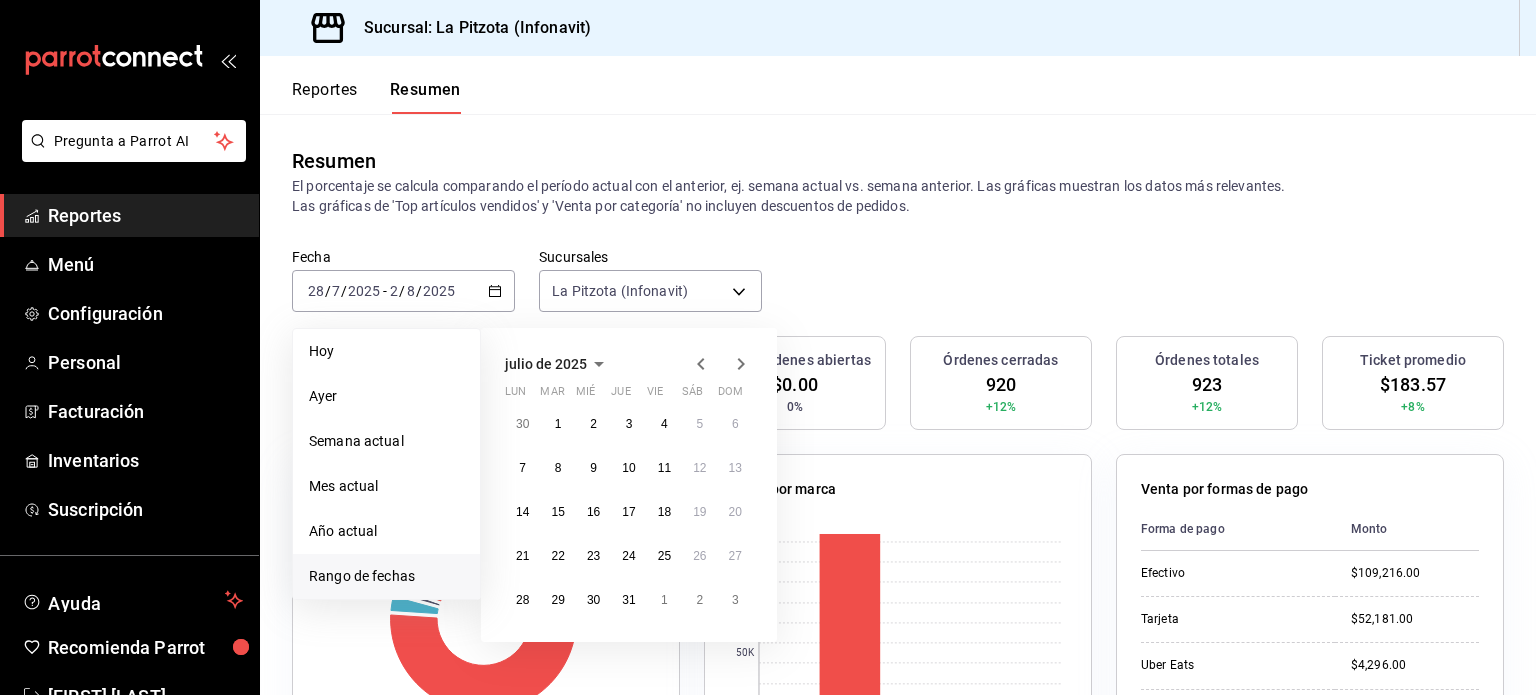 click on "Reportes" at bounding box center [325, 97] 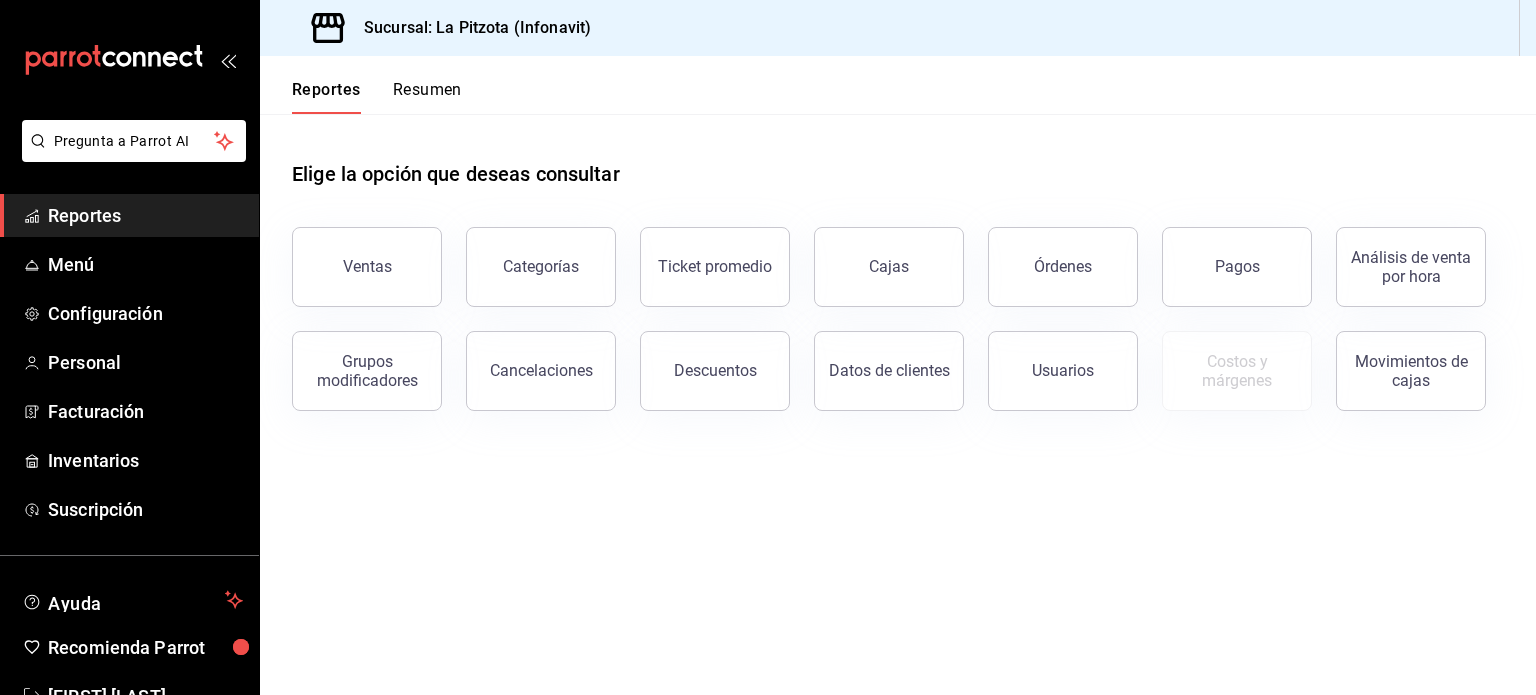 click on "Reportes Resumen" at bounding box center (361, 85) 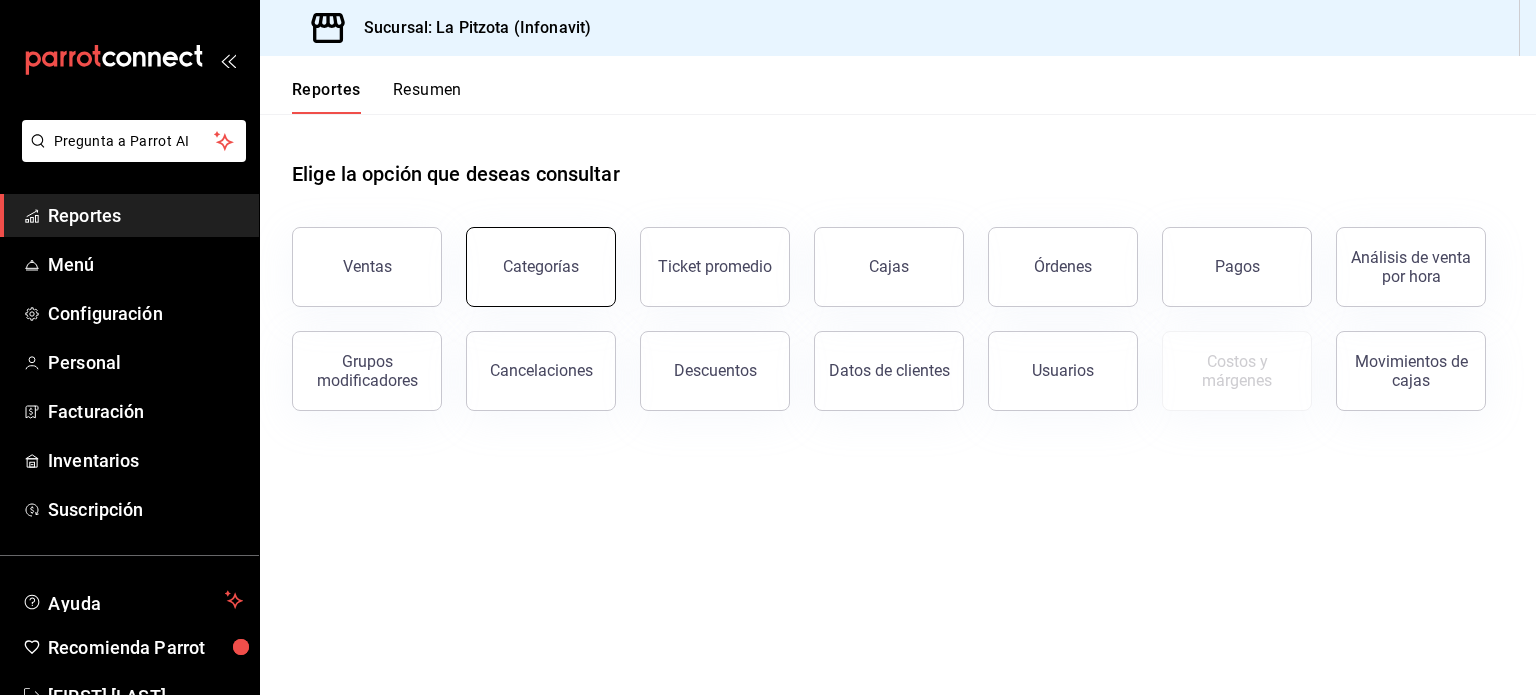 click on "Categorías" at bounding box center [541, 267] 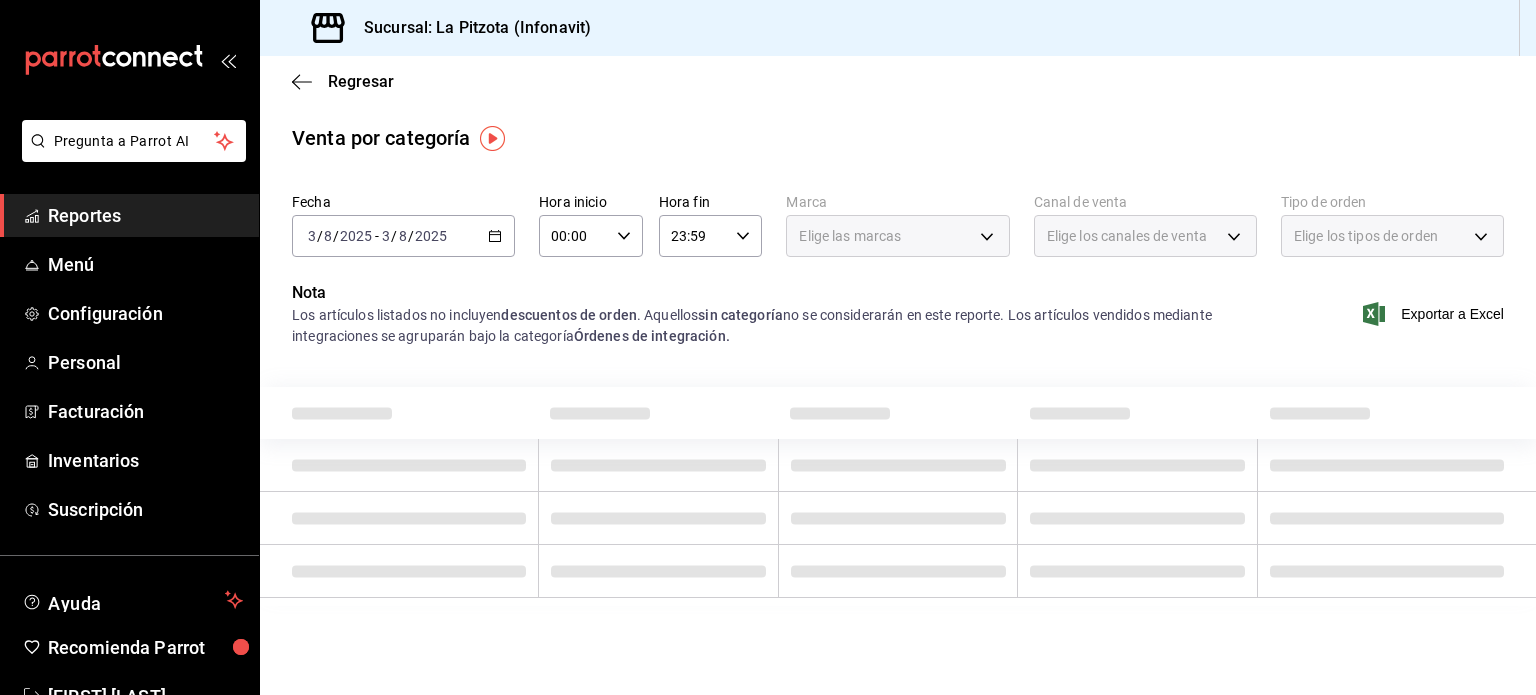 click 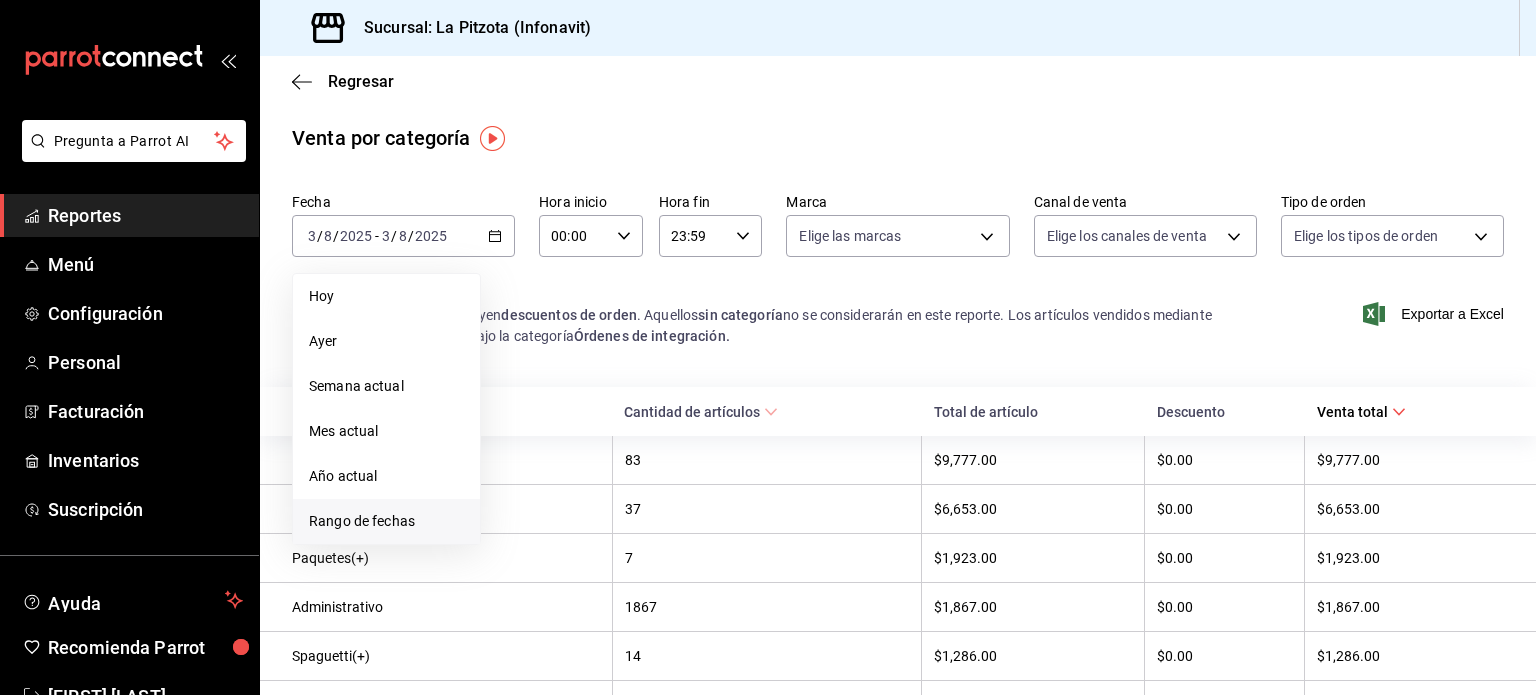 click on "Rango de fechas" at bounding box center [386, 521] 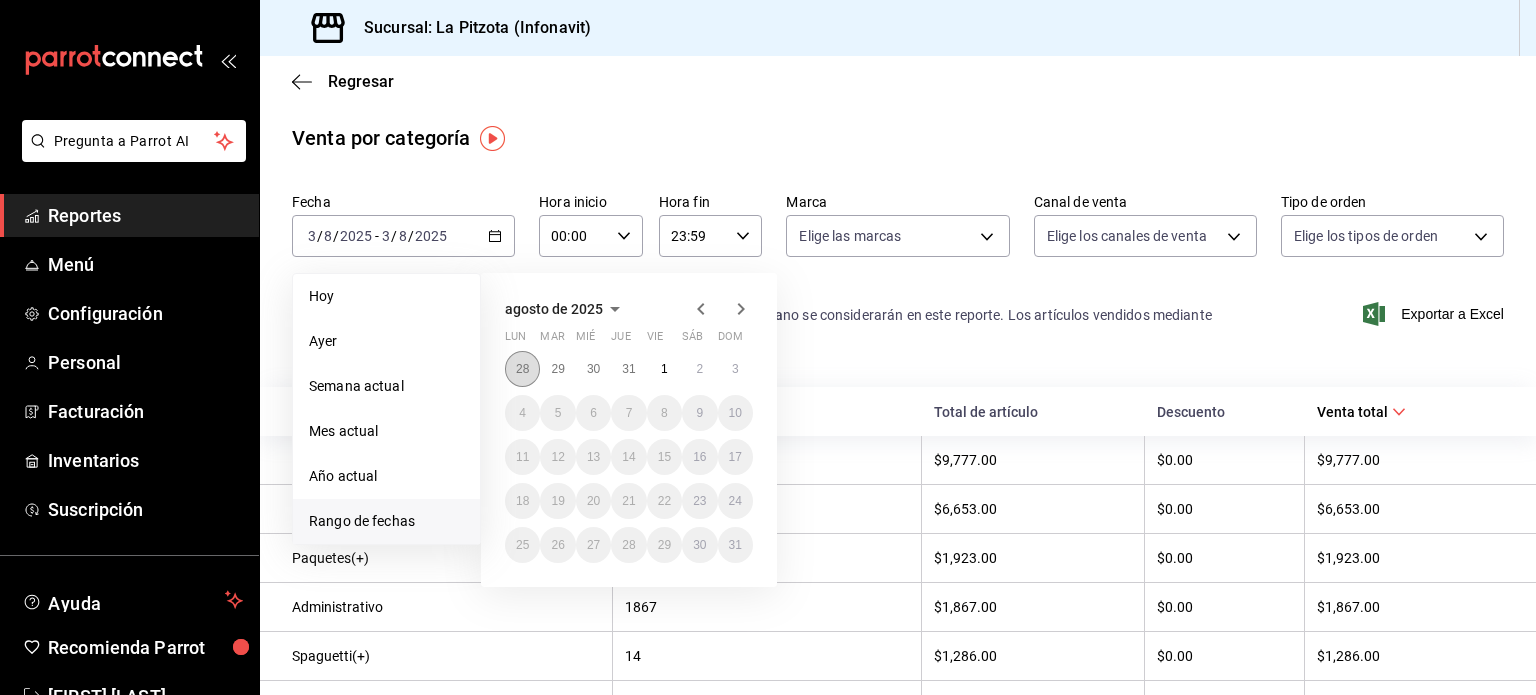 click on "28" at bounding box center [522, 369] 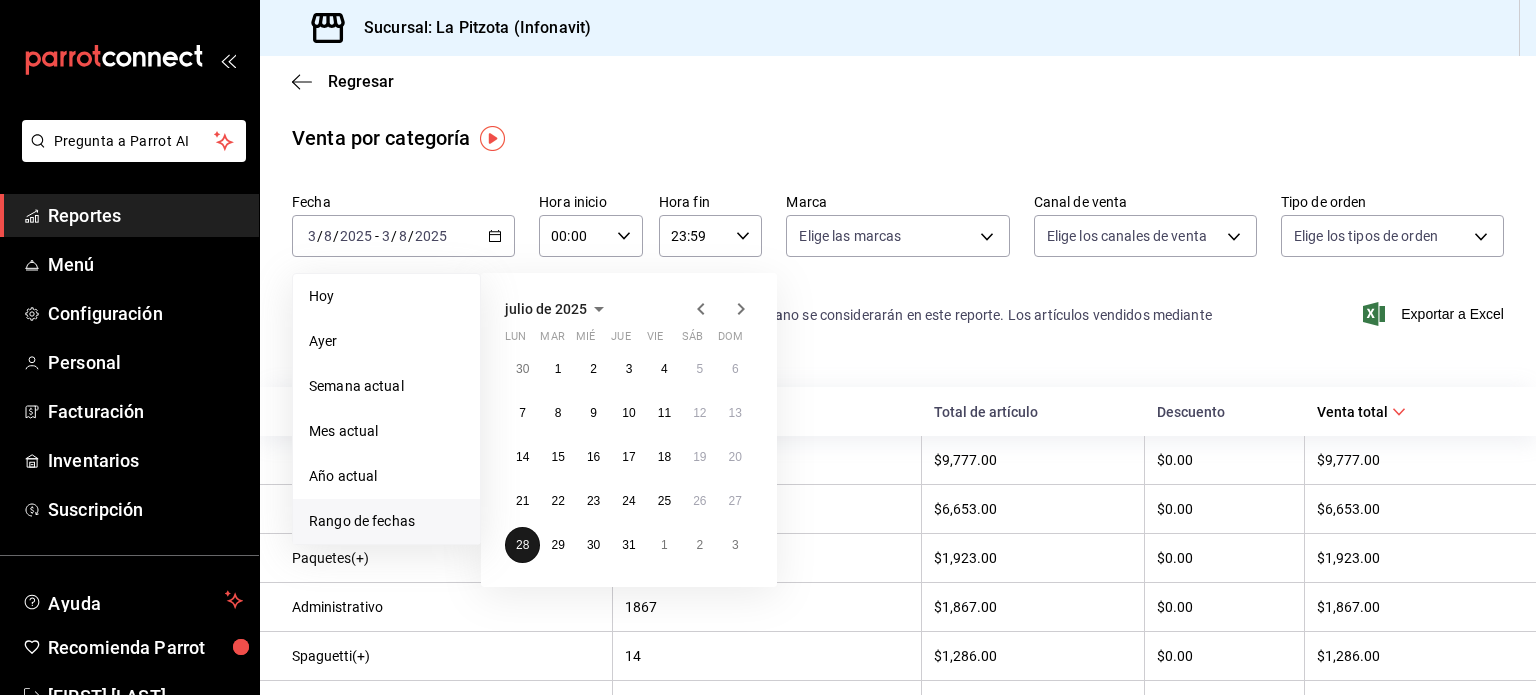 click on "28" at bounding box center [522, 545] 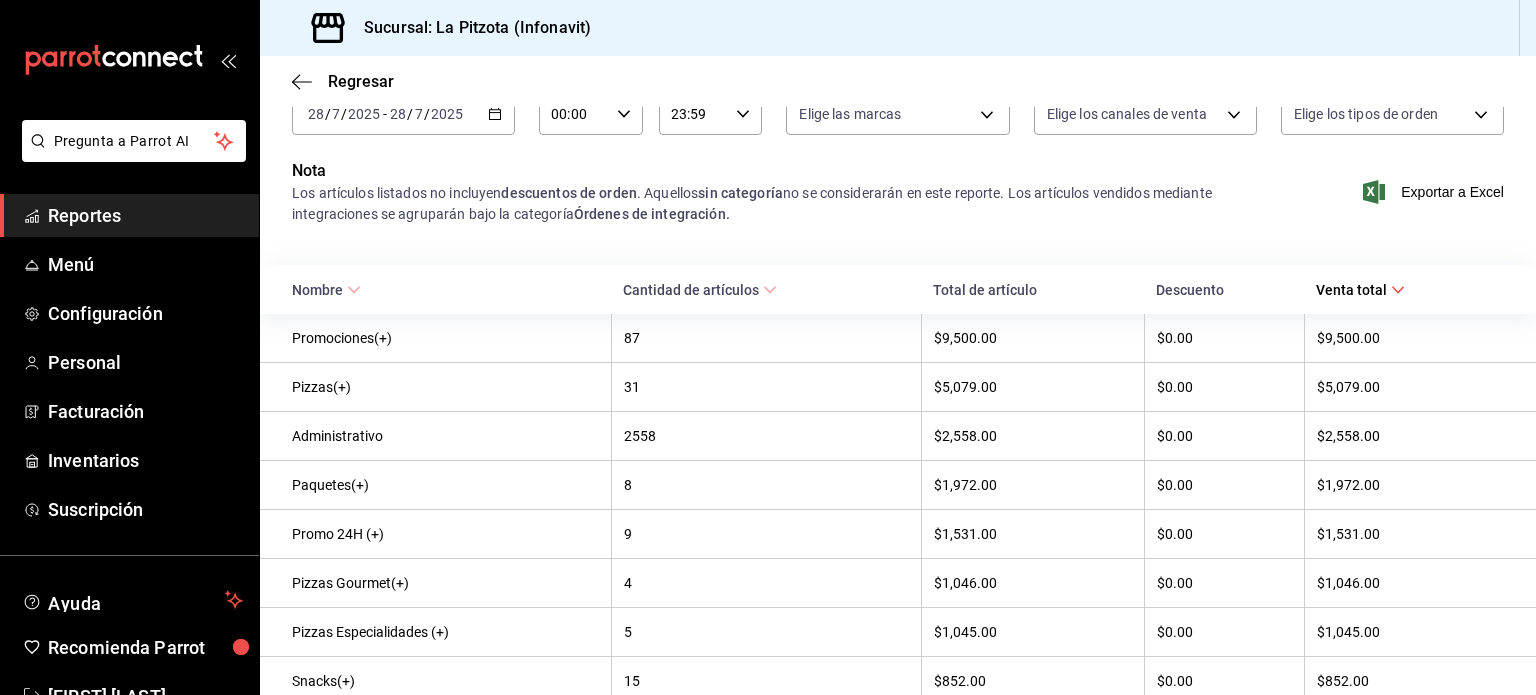 scroll, scrollTop: 123, scrollLeft: 0, axis: vertical 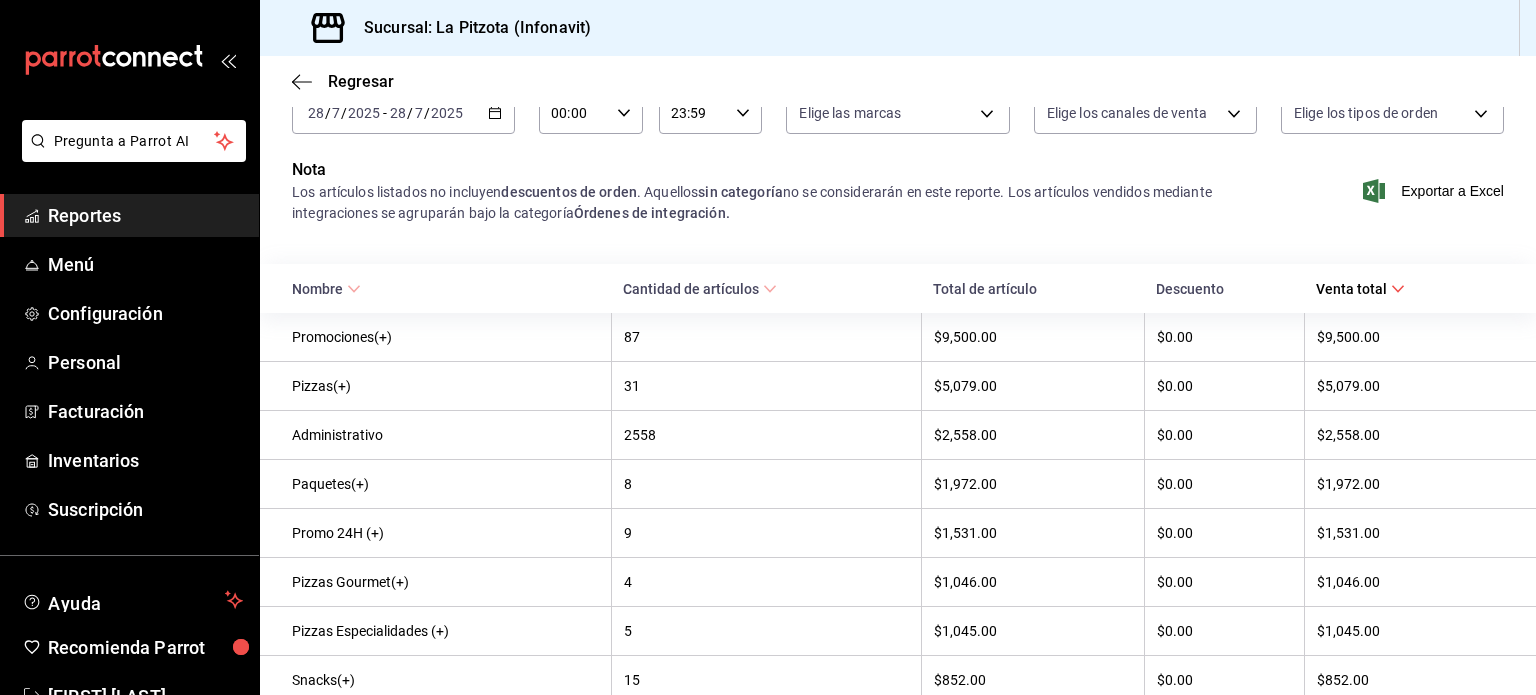 click on "2025-07-28 28 / 7 / 2025 - 2025-07-28 28 / 7 / 2025" at bounding box center [403, 113] 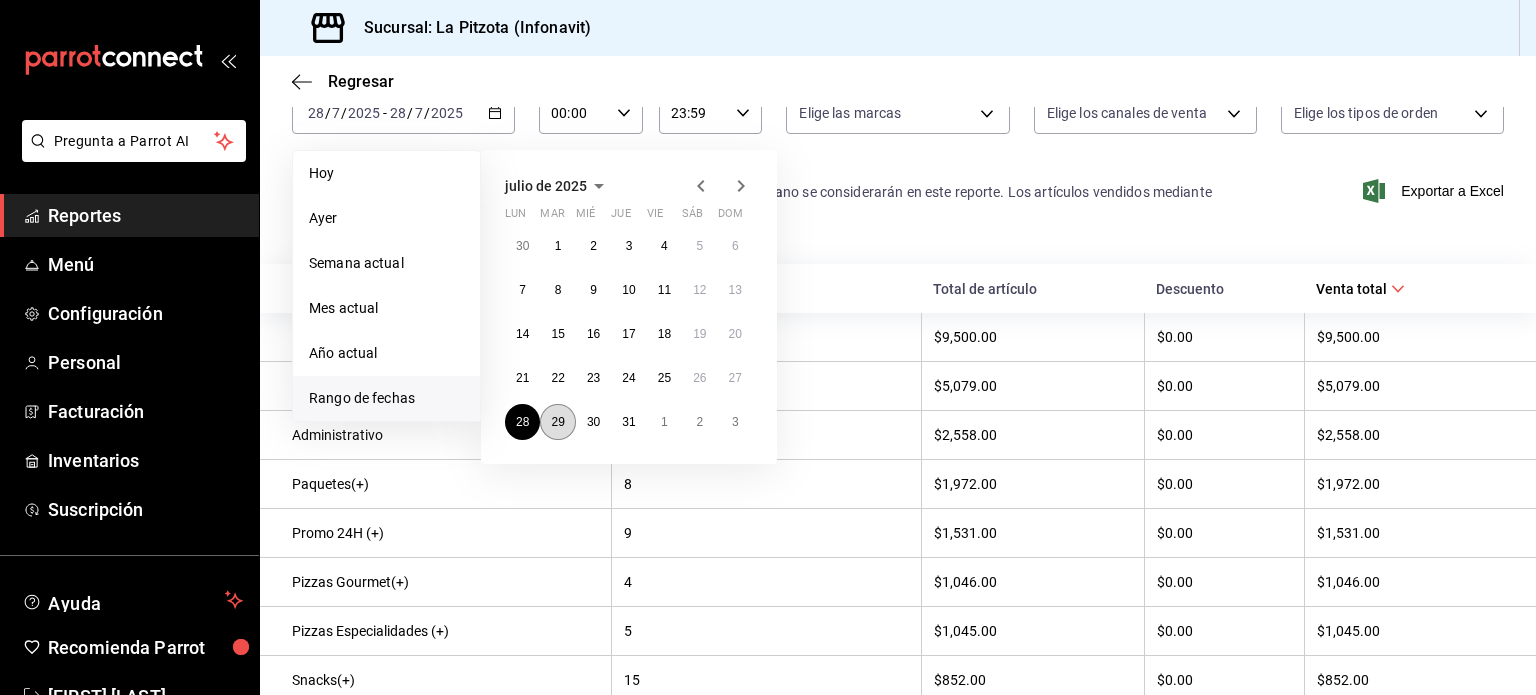 click on "29" at bounding box center (557, 422) 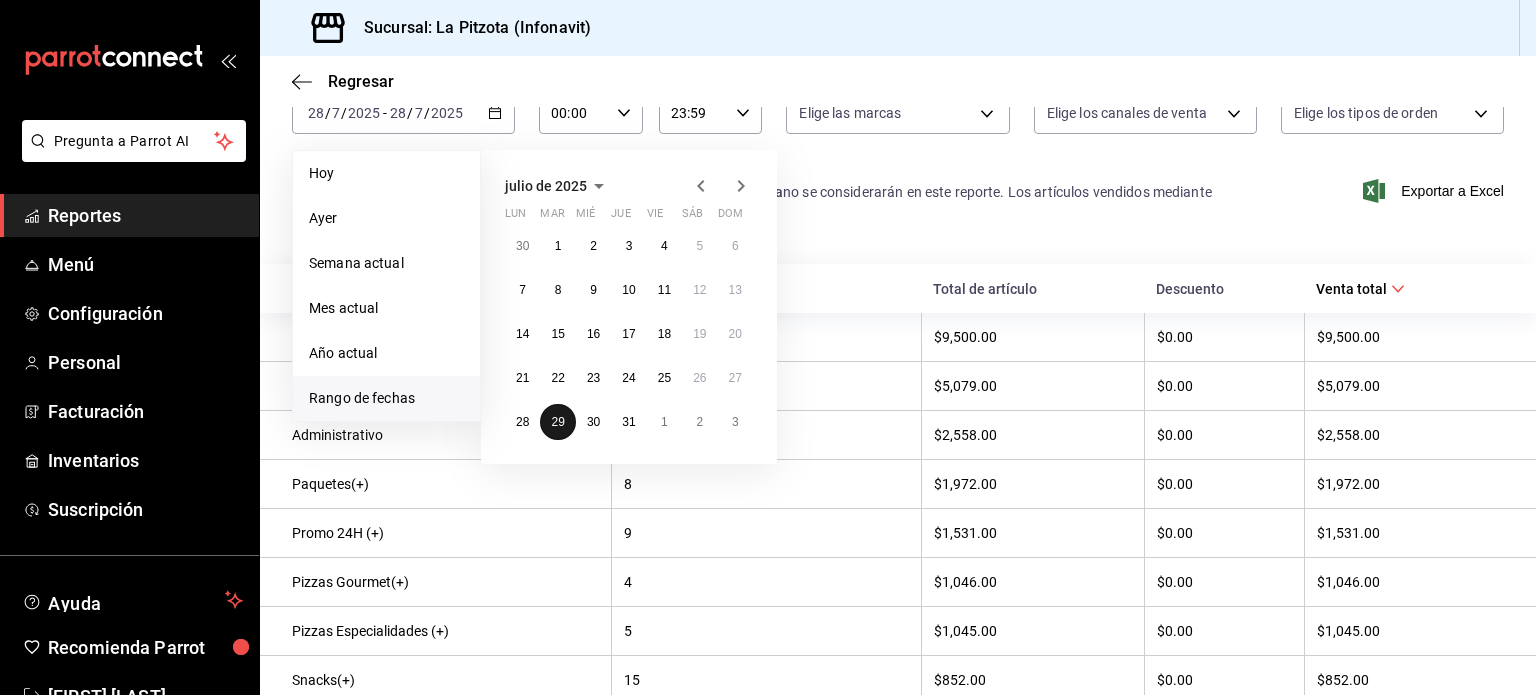 click on "29" at bounding box center (557, 422) 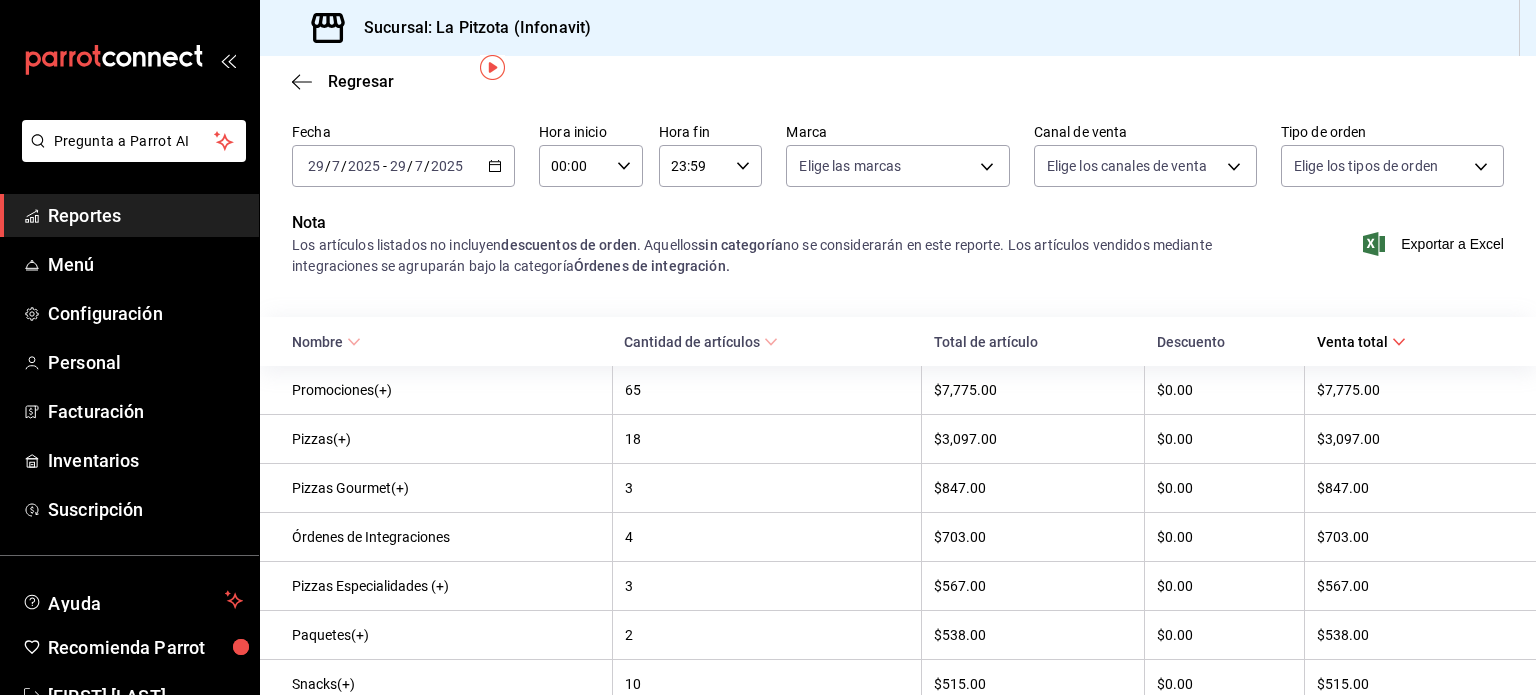 scroll, scrollTop: 69, scrollLeft: 0, axis: vertical 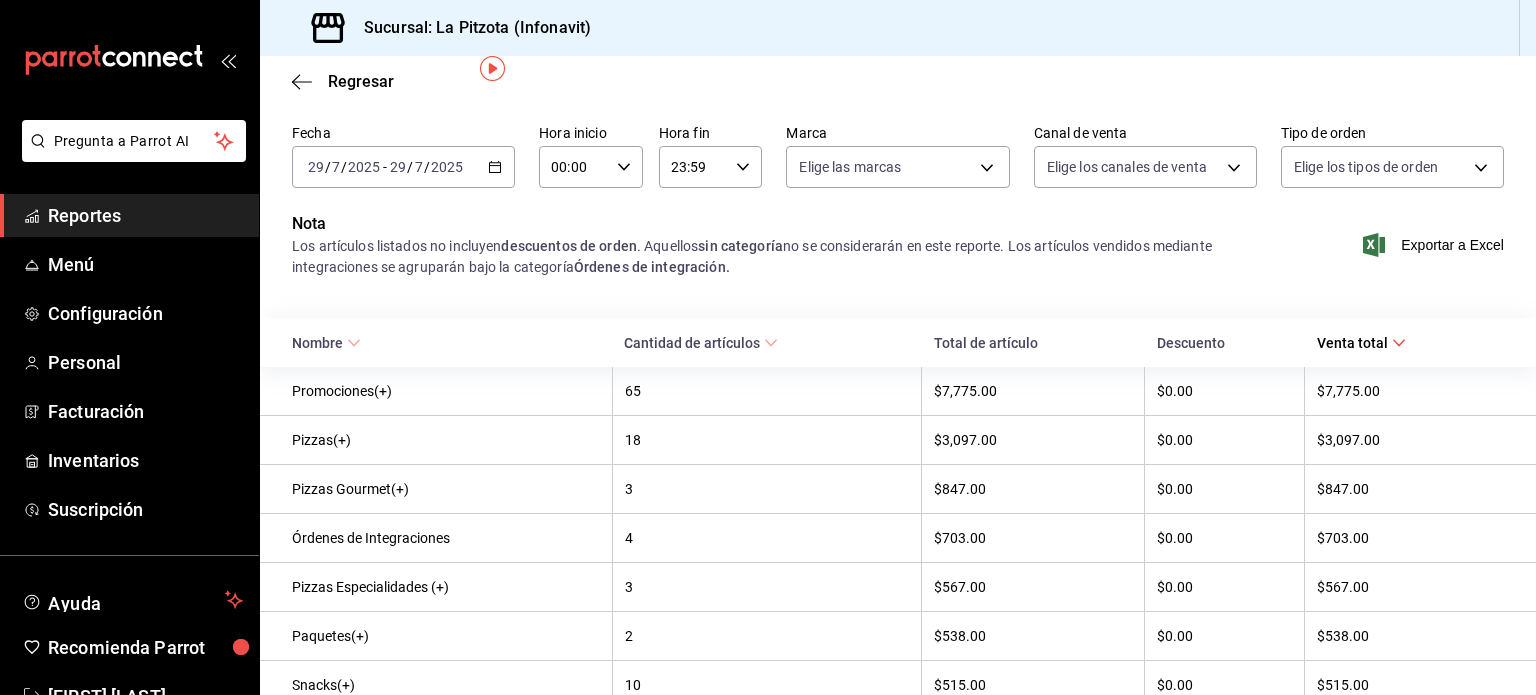 click on "2025-07-29 29 / 7 / 2025 - 2025-07-29 29 / 7 / 2025" at bounding box center [403, 167] 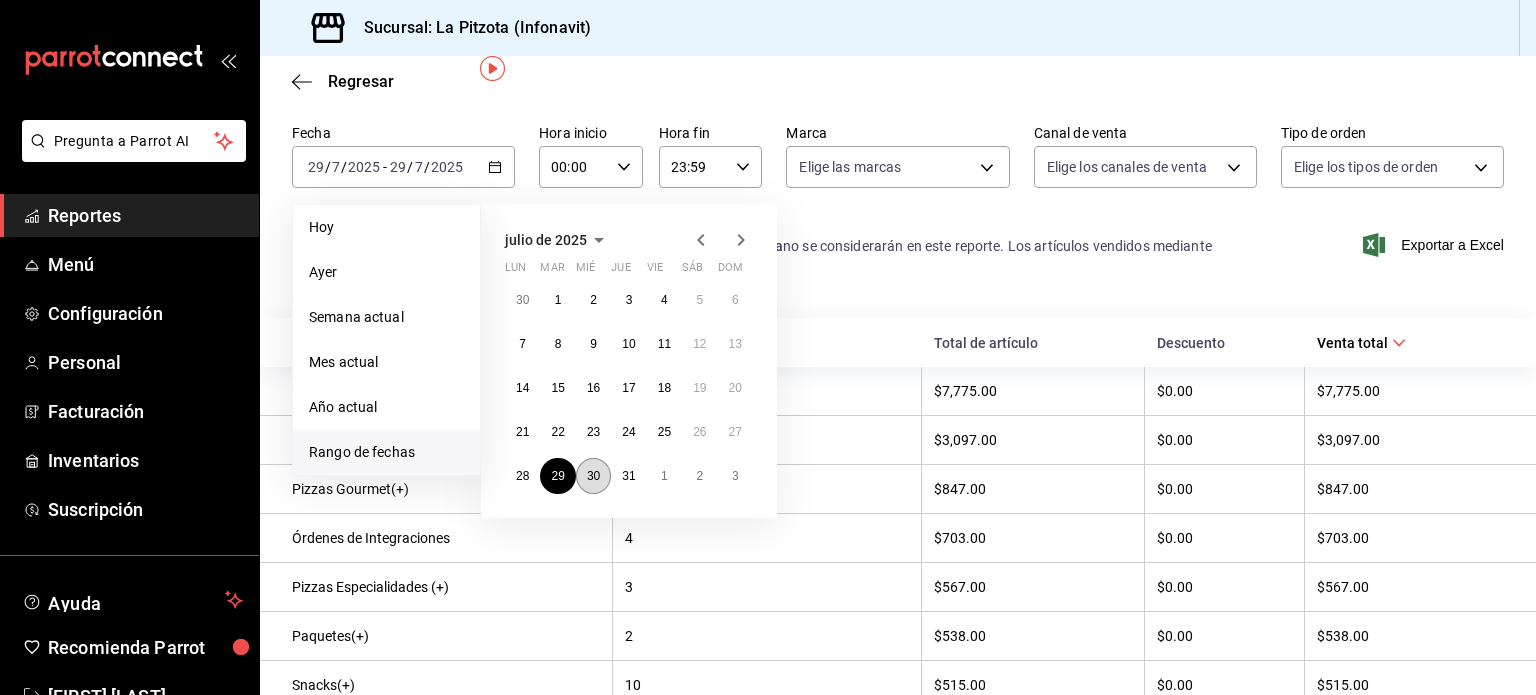 click on "30" at bounding box center (593, 476) 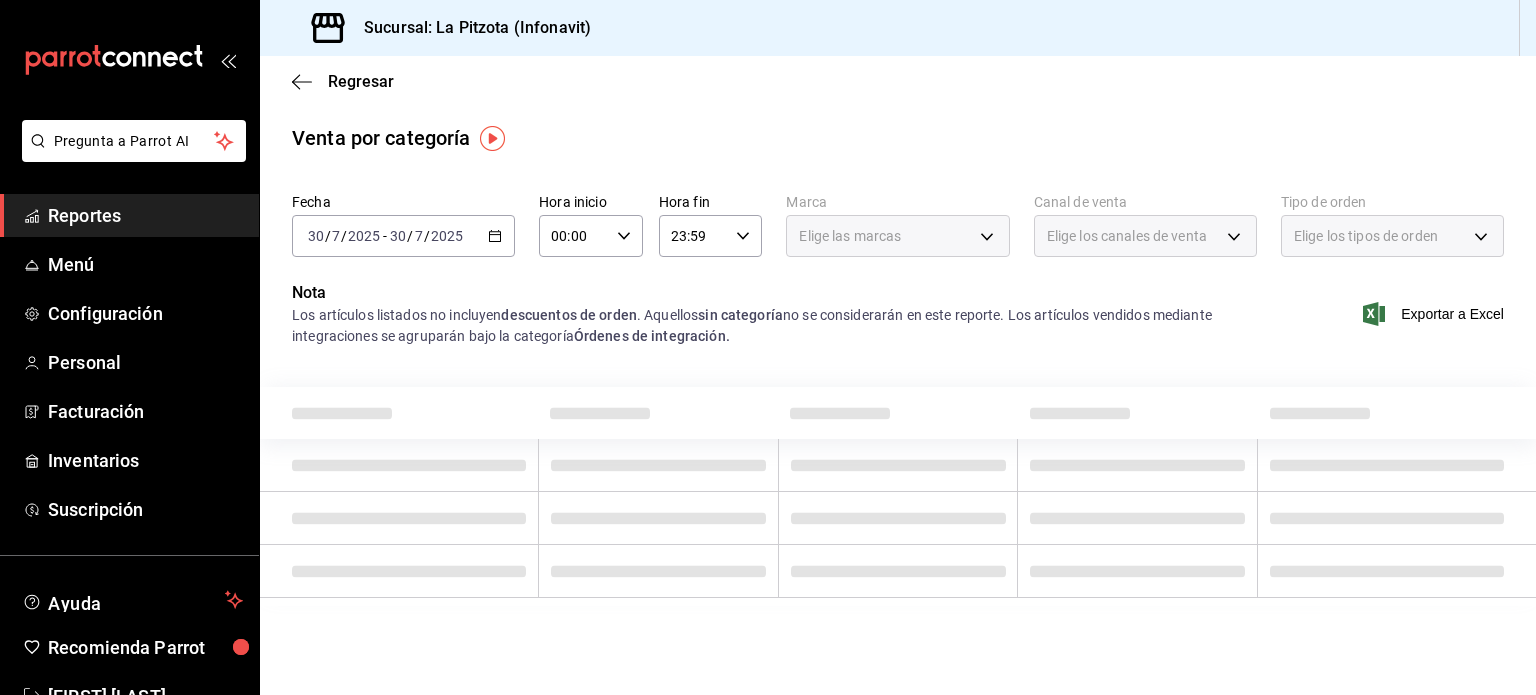 scroll, scrollTop: 0, scrollLeft: 0, axis: both 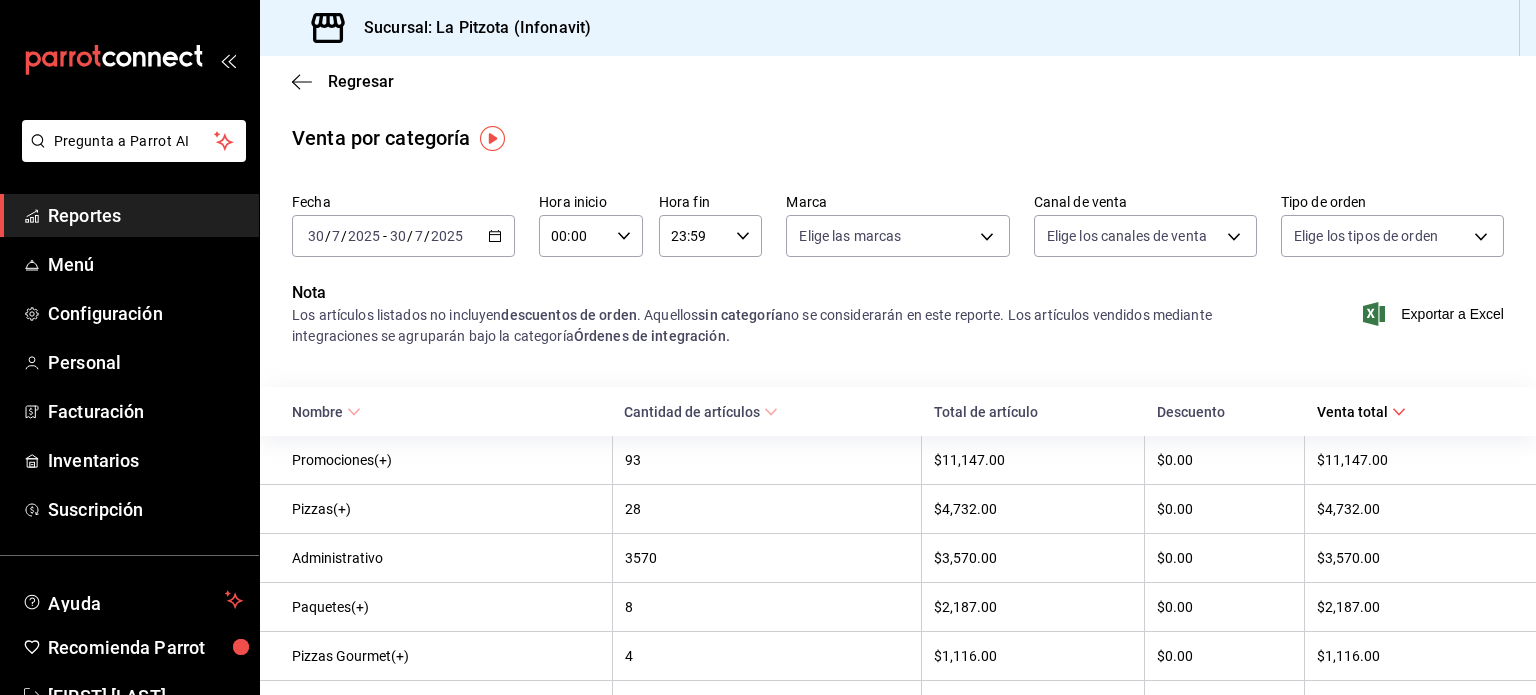 click on "Promociones(+)" at bounding box center [436, 460] 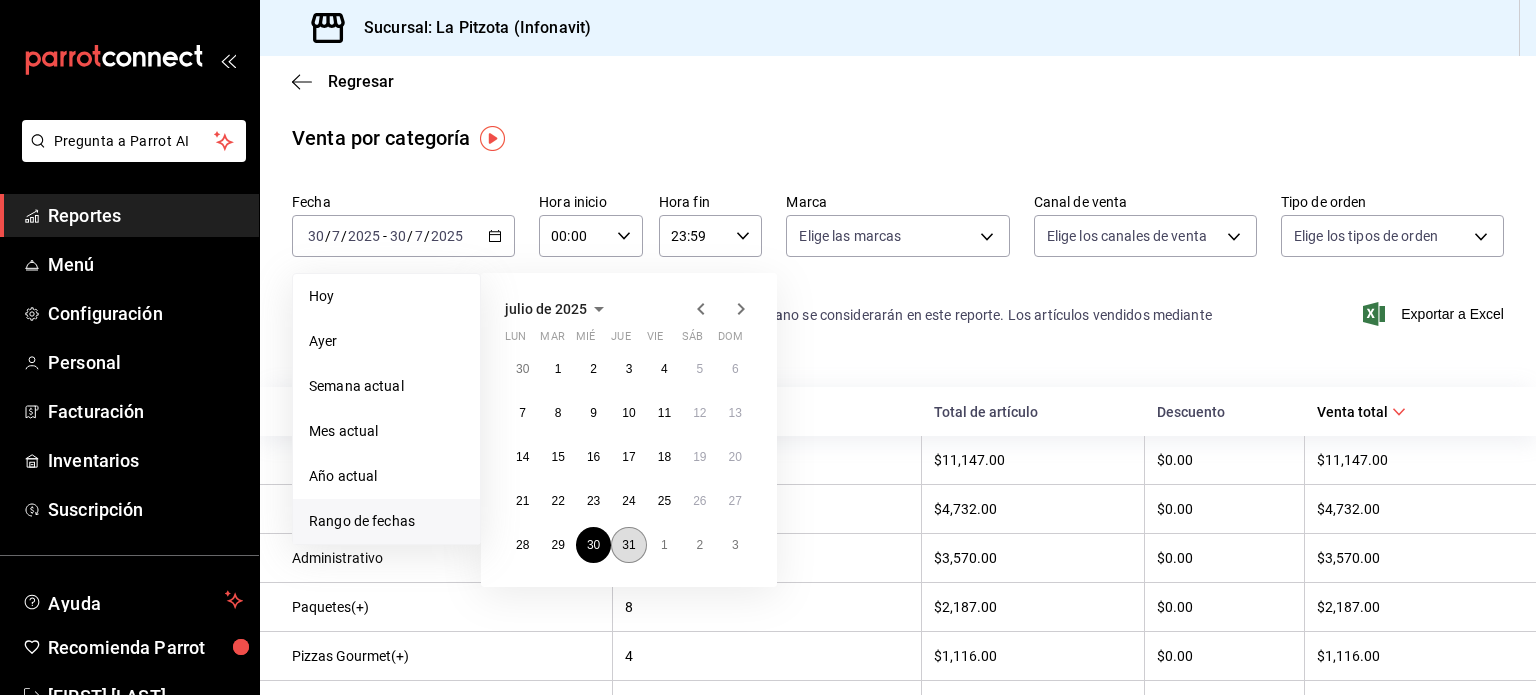 click on "31" at bounding box center (628, 545) 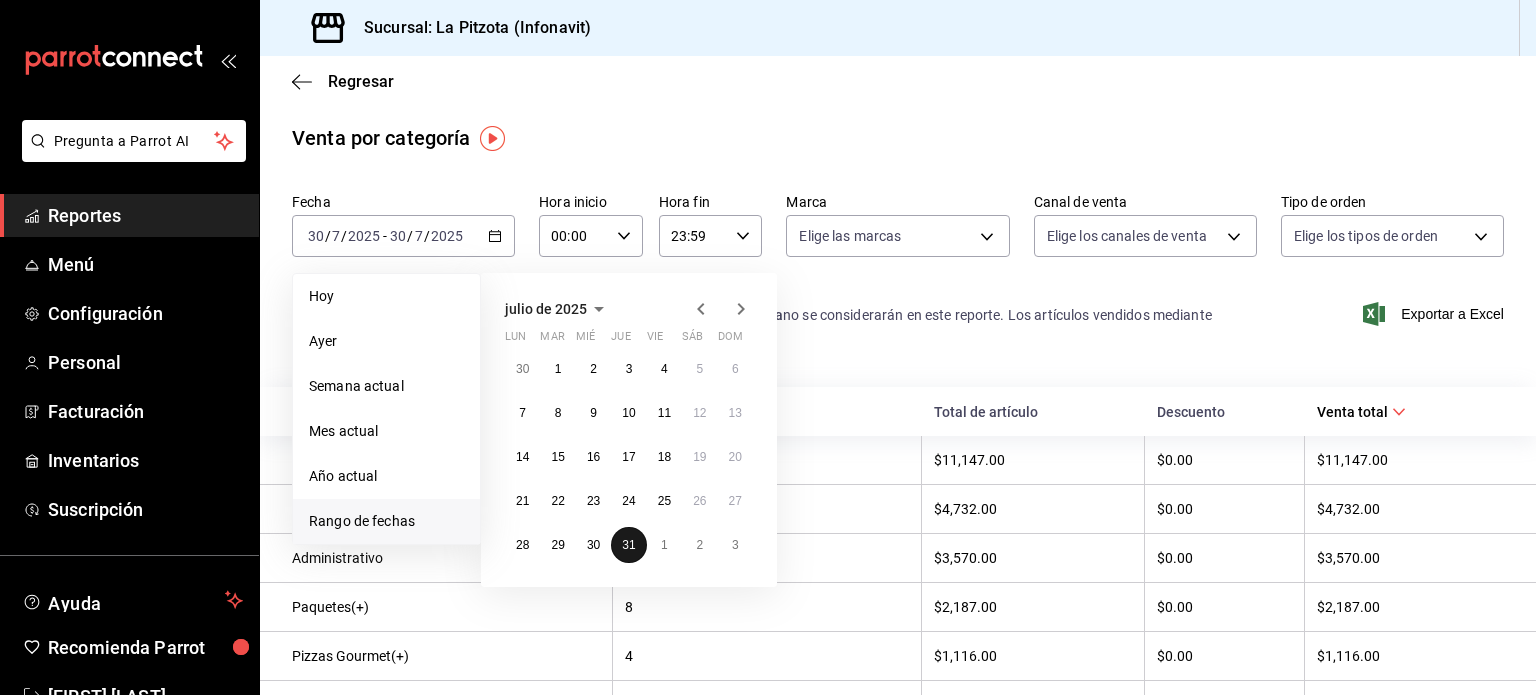 click on "31" at bounding box center [628, 545] 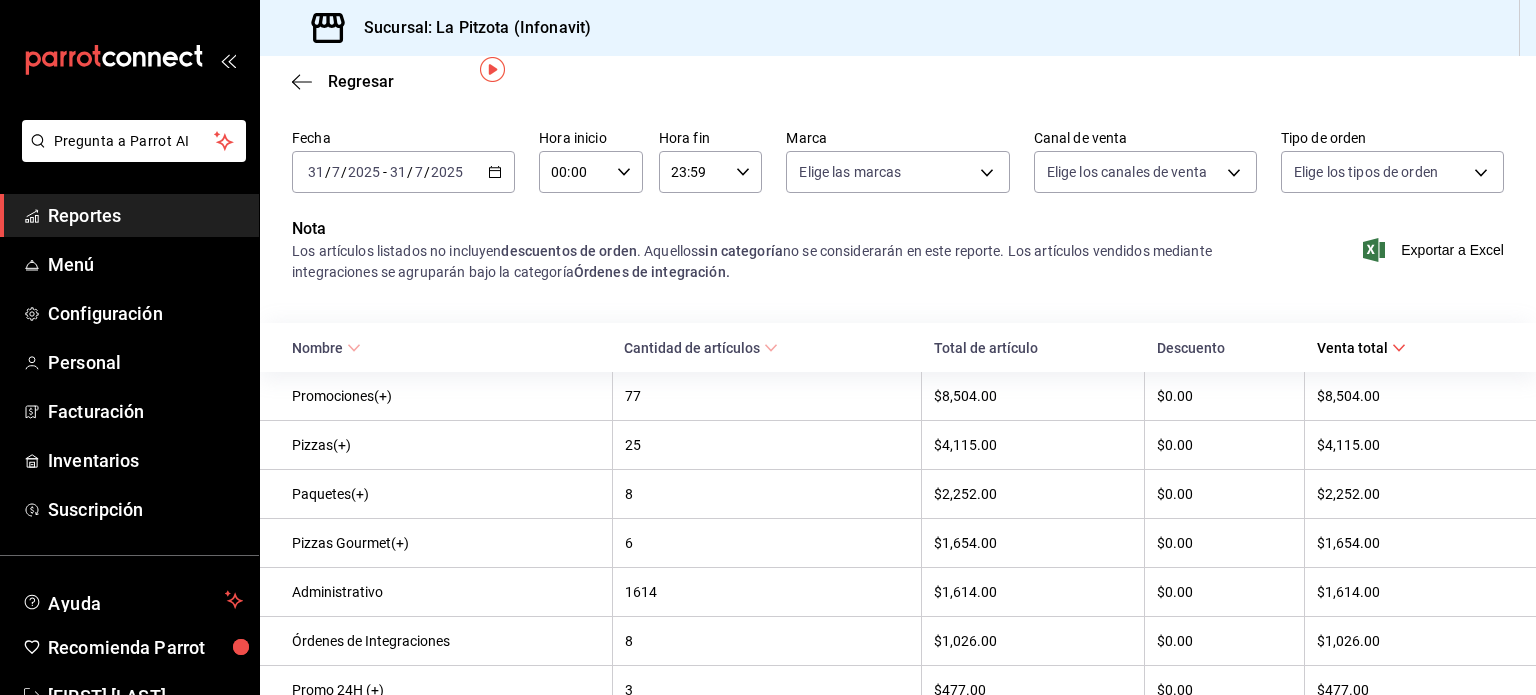 scroll, scrollTop: 72, scrollLeft: 0, axis: vertical 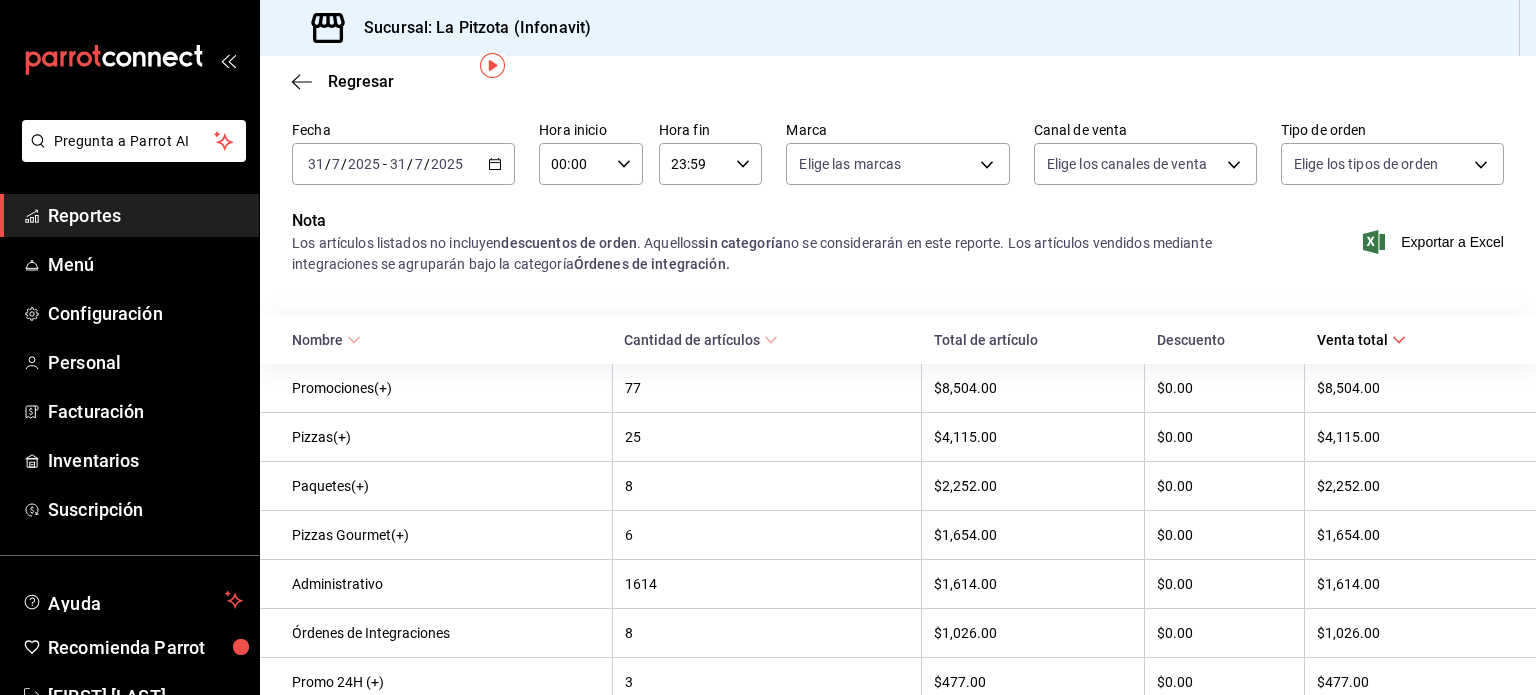 click on "2025-07-31 31 / 7 / 2025 - 2025-07-31 31 / 7 / 2025" at bounding box center [403, 164] 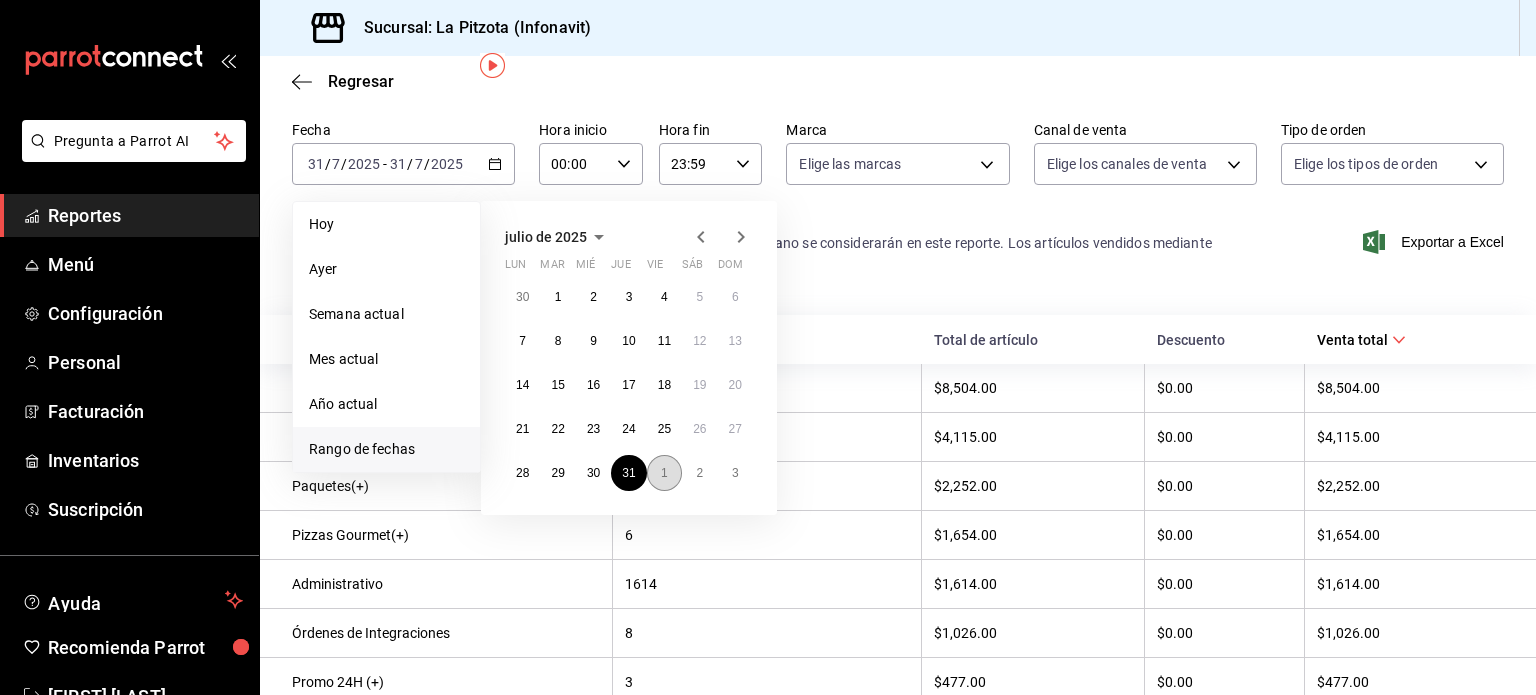 click on "1" at bounding box center (664, 473) 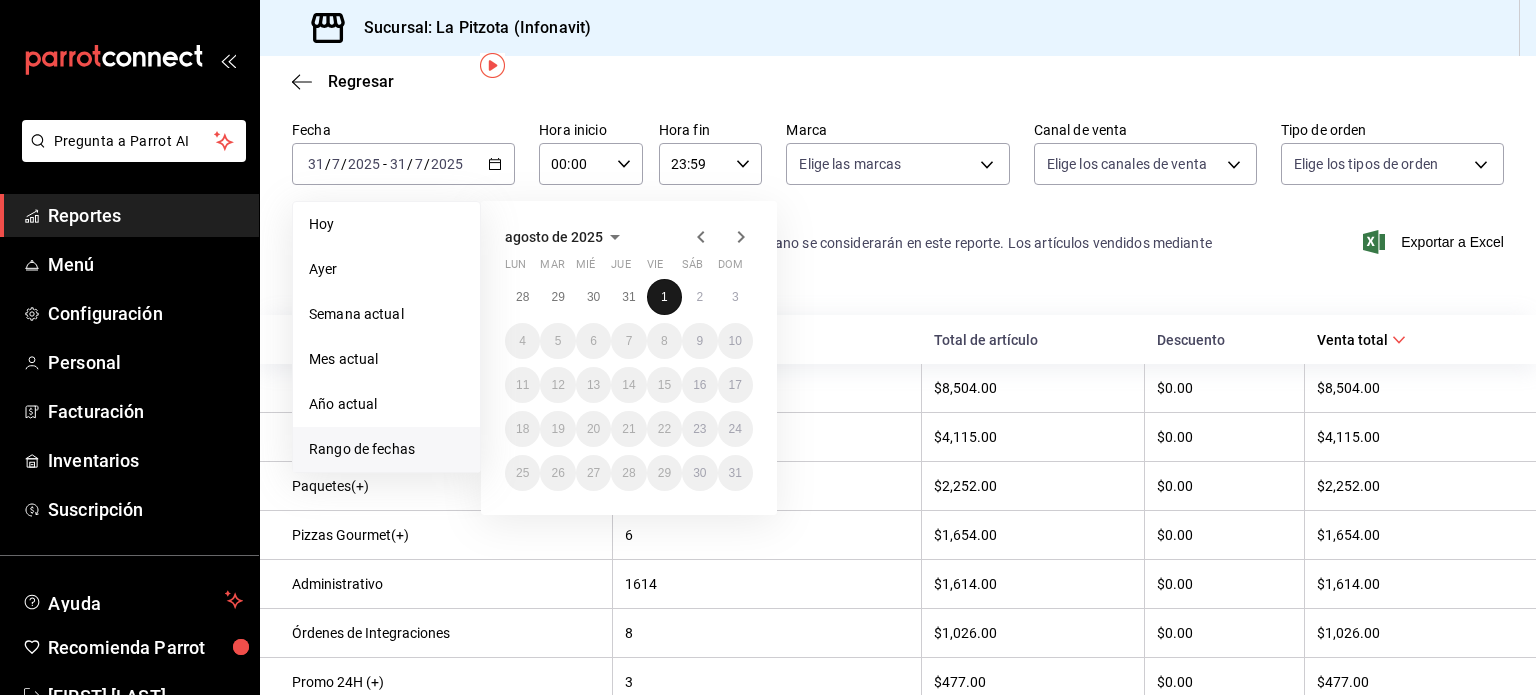 click on "1" at bounding box center [664, 297] 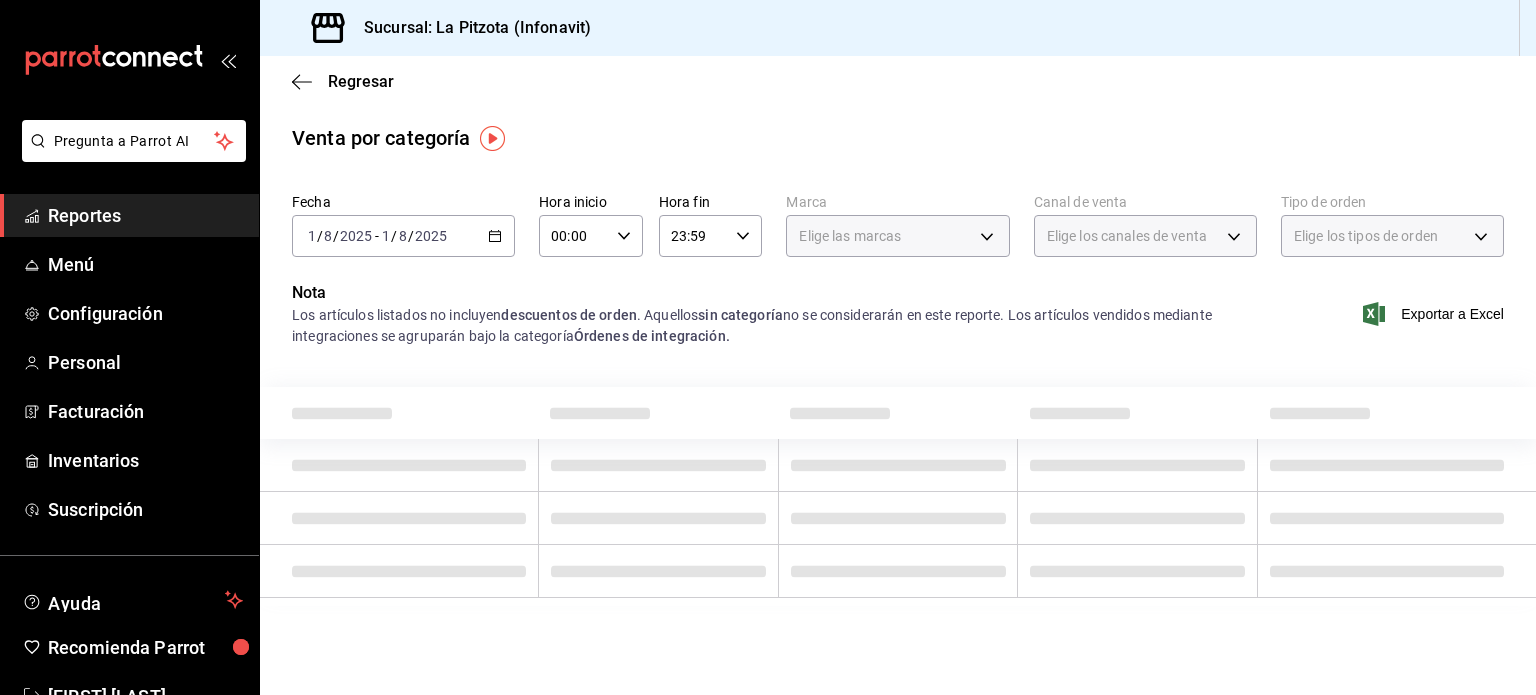 click on "Nota" at bounding box center [774, 293] 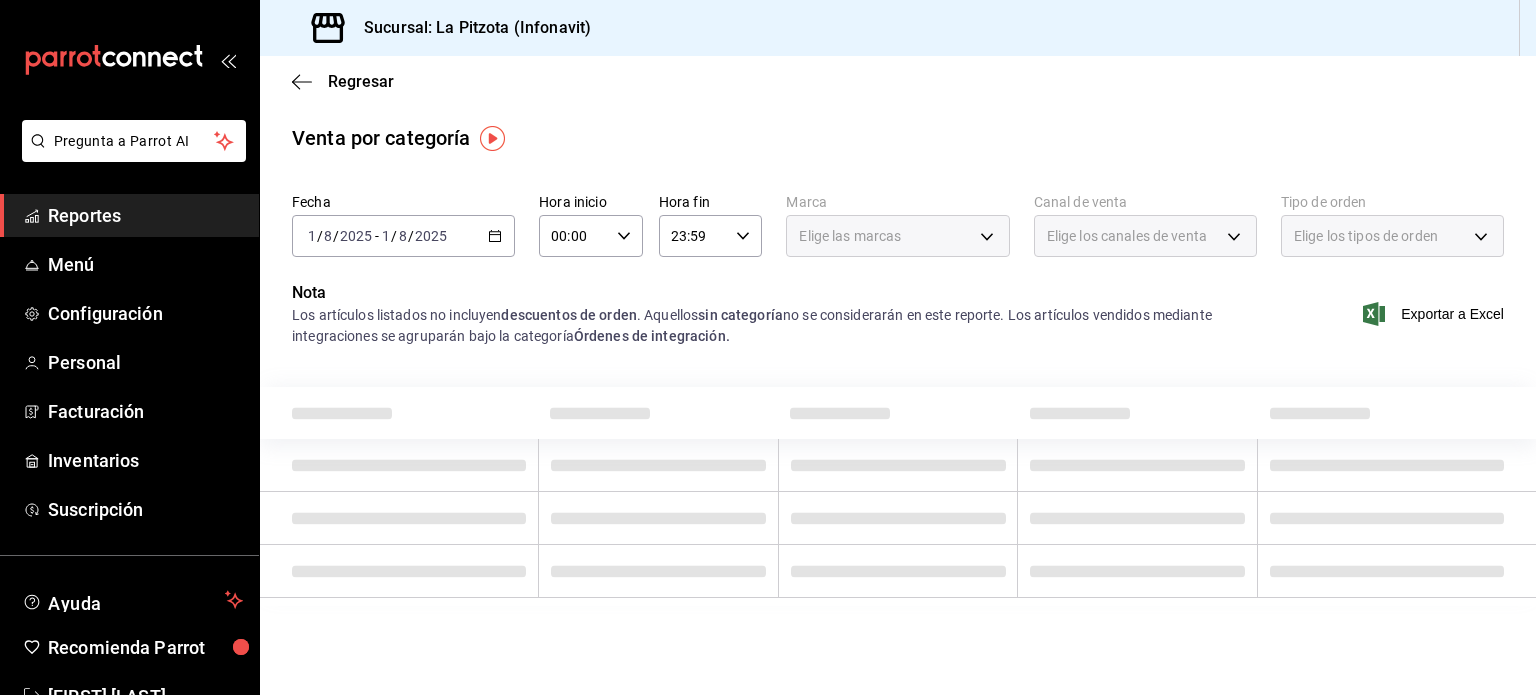scroll, scrollTop: 0, scrollLeft: 0, axis: both 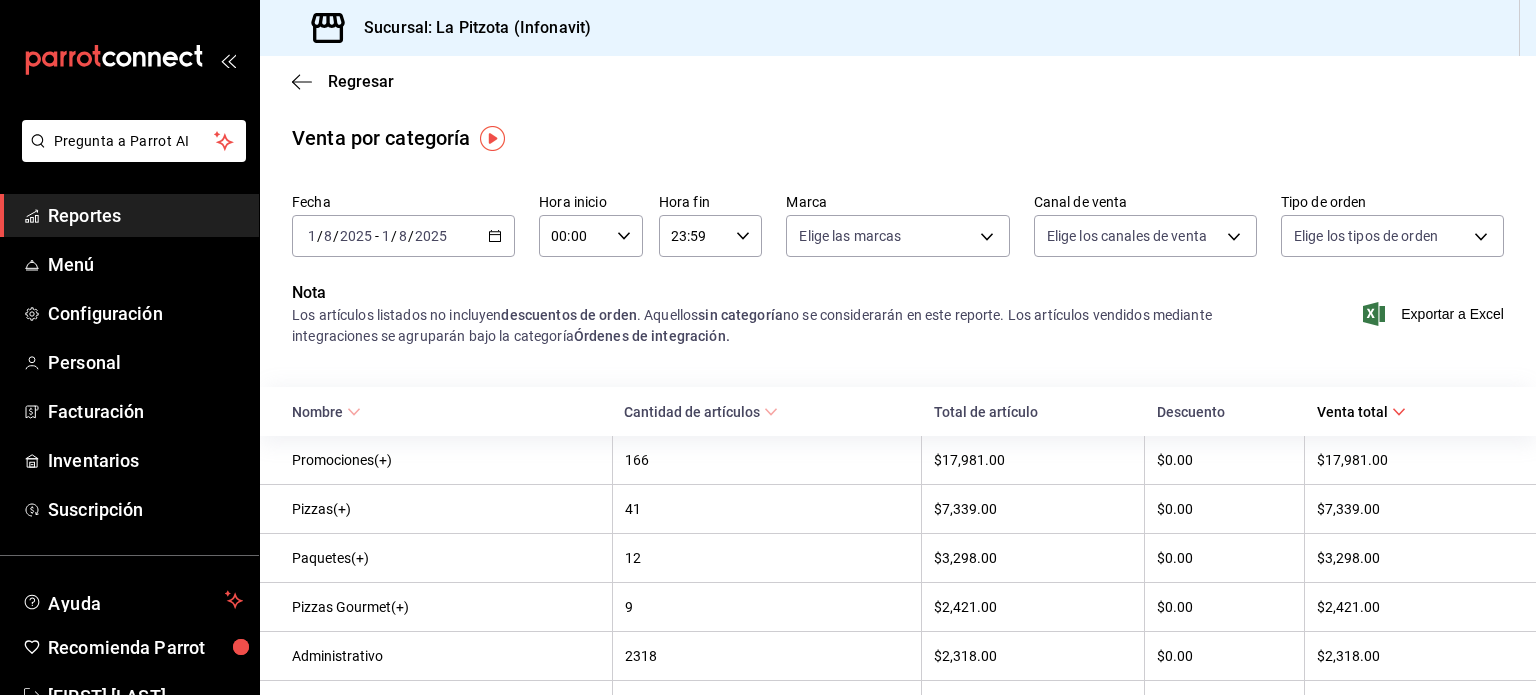 click 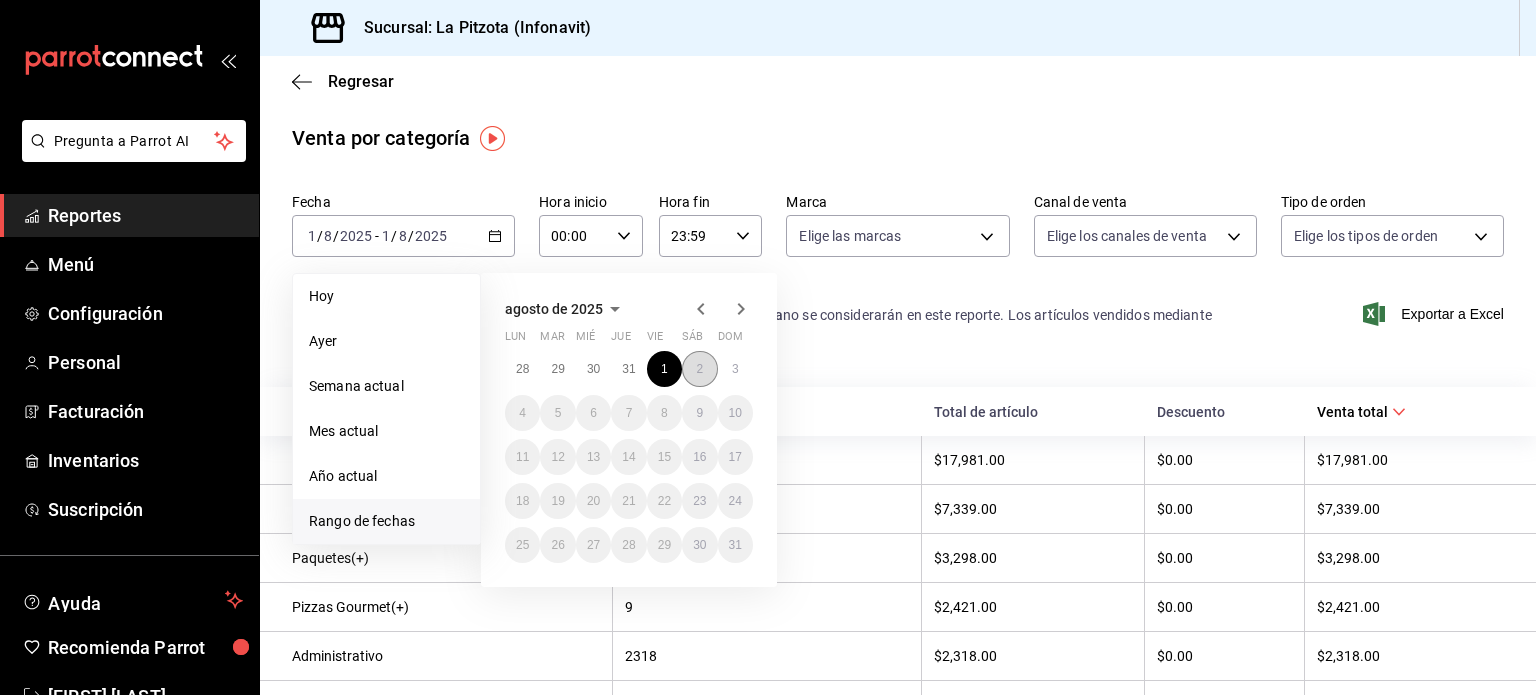 click on "2" at bounding box center [699, 369] 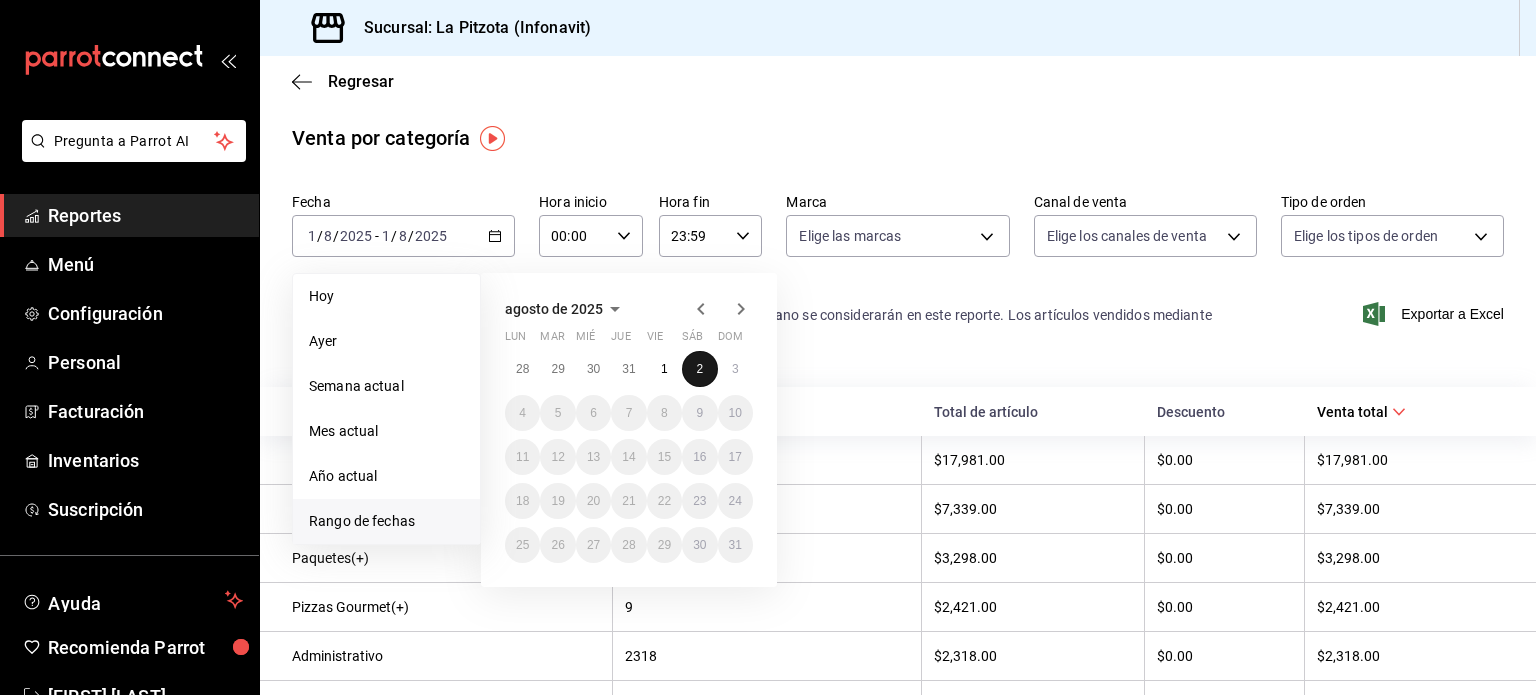 click on "2" at bounding box center [699, 369] 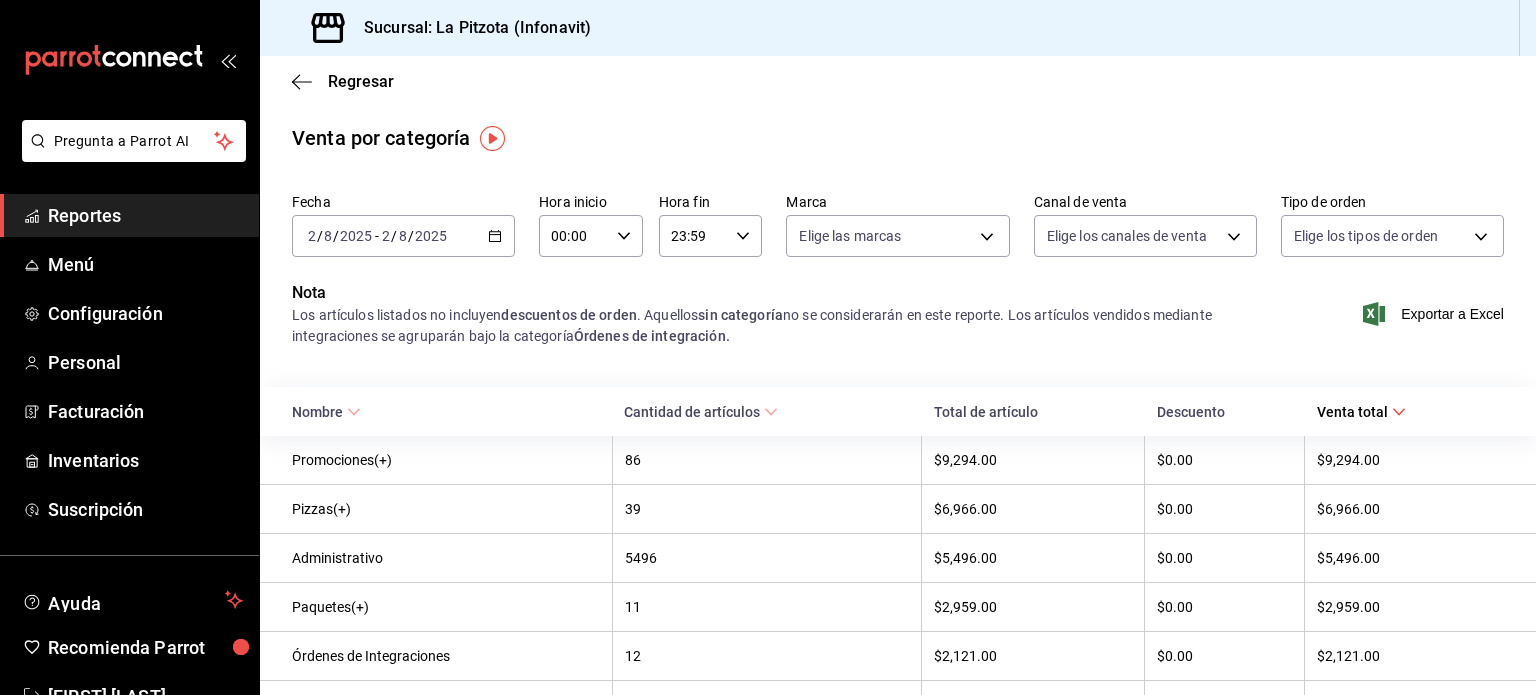 click on "2025-08-02 2 / 8 / 2025 - 2025-08-02 2 / 8 / 2025" at bounding box center (403, 236) 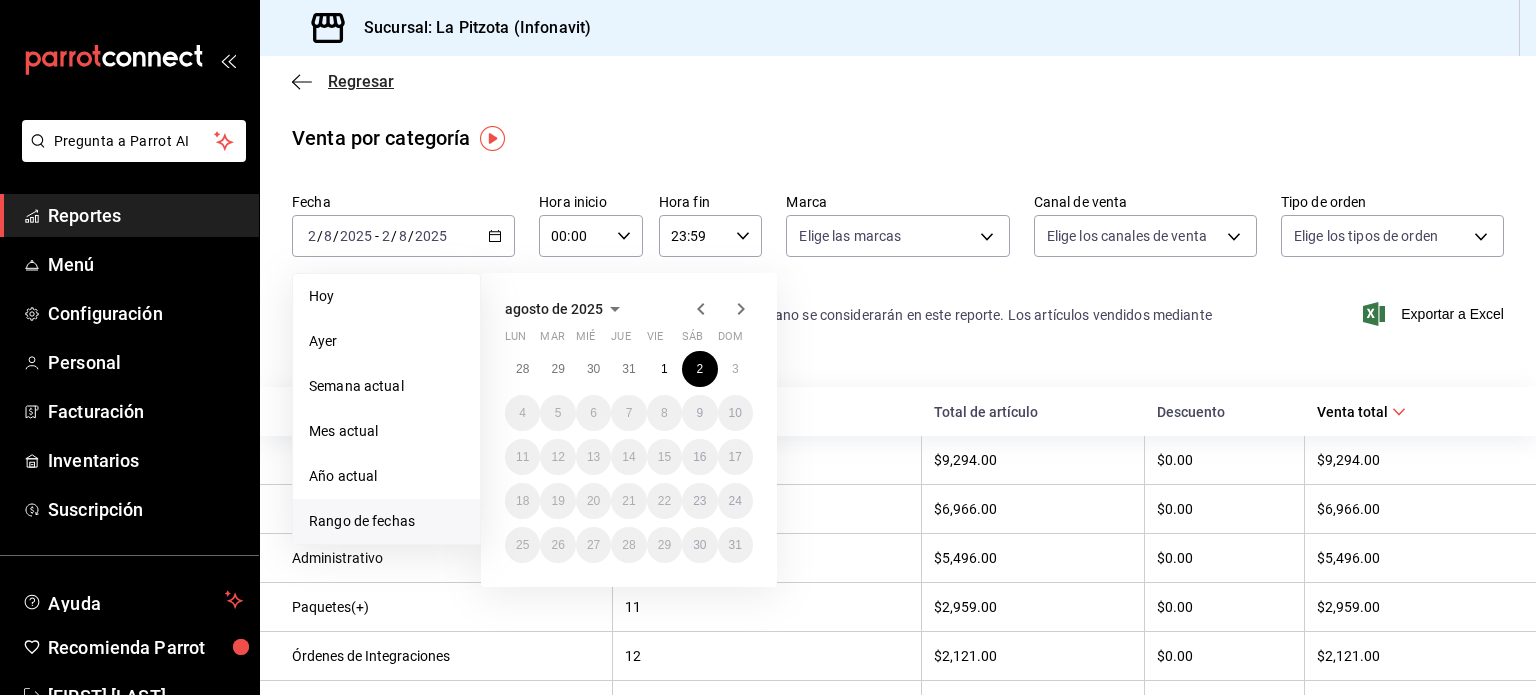 click 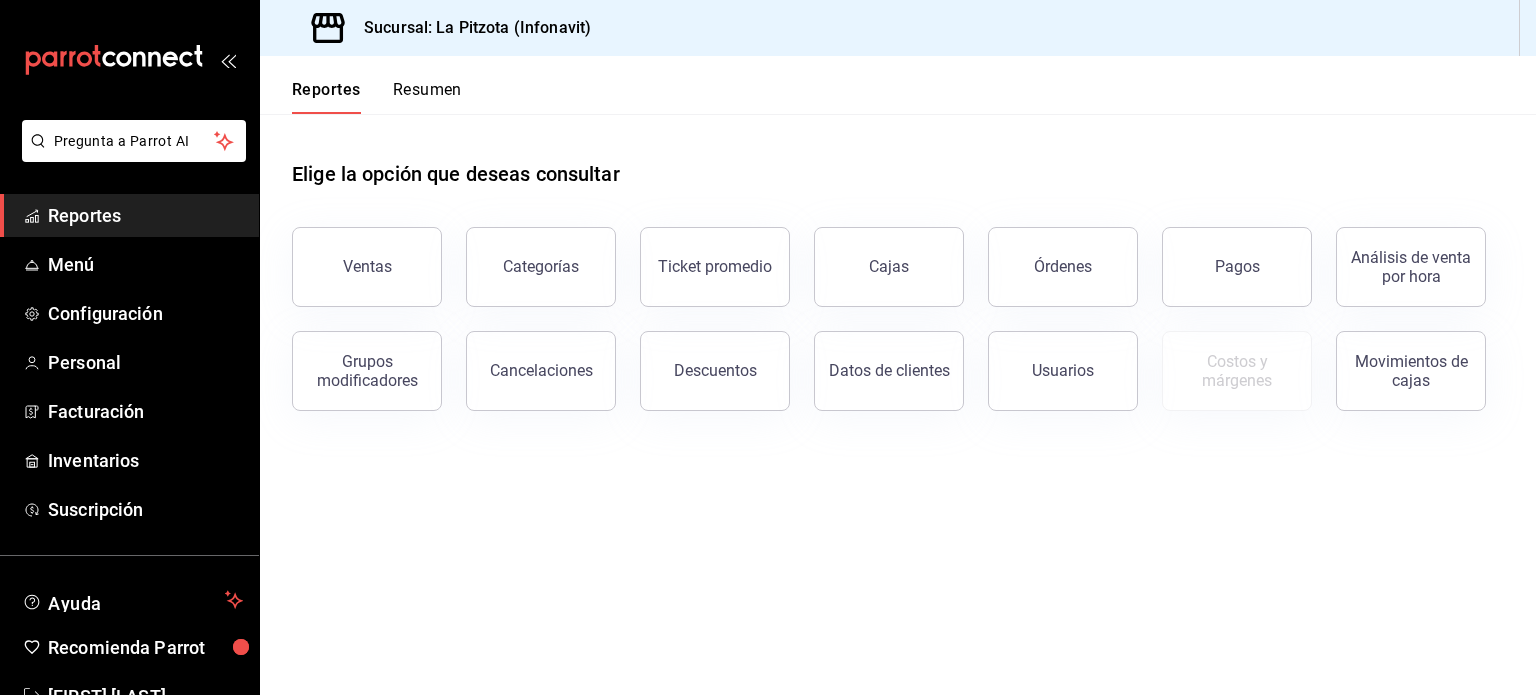 click on "Resumen" at bounding box center (427, 97) 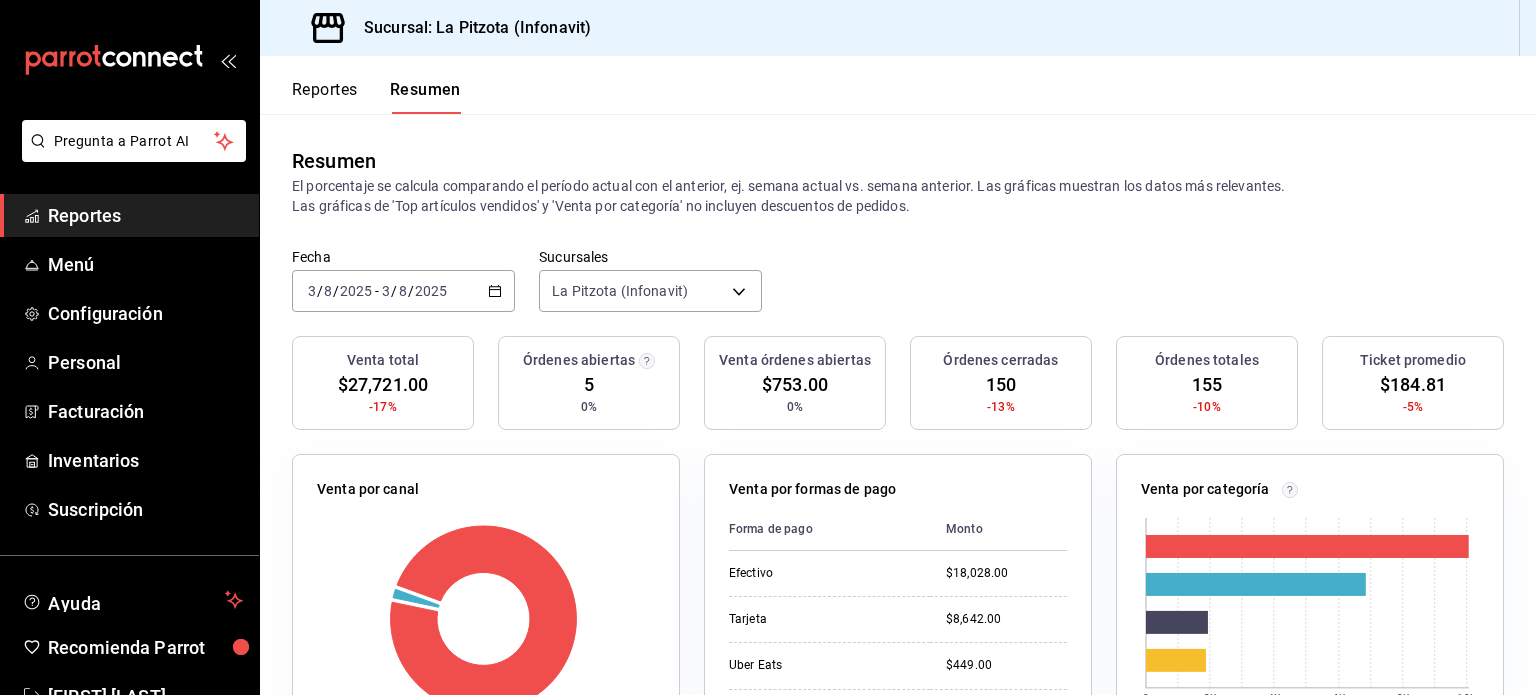 click on "2025-08-03 3 / 8 / 2025 - 2025-08-03 3 / 8 / 2025" at bounding box center (403, 291) 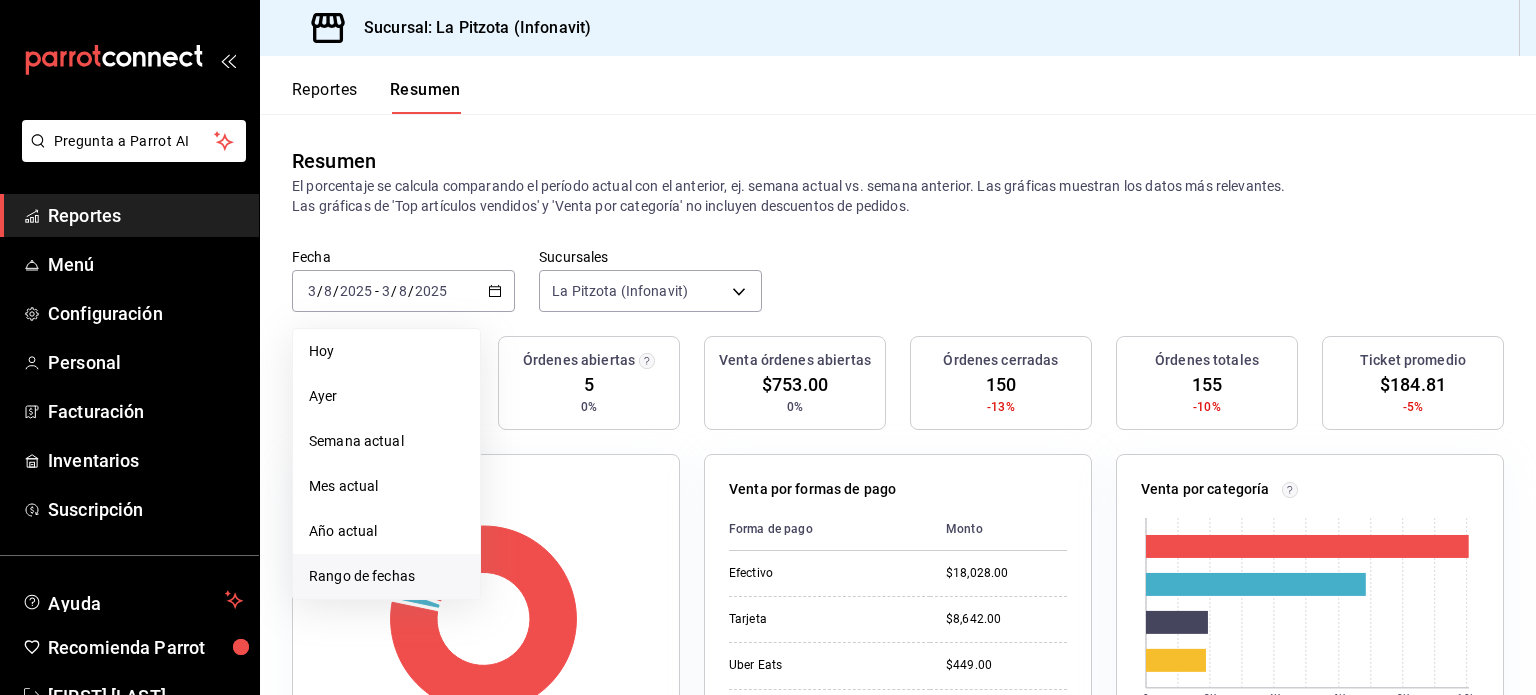 click on "Rango de fechas" at bounding box center [386, 576] 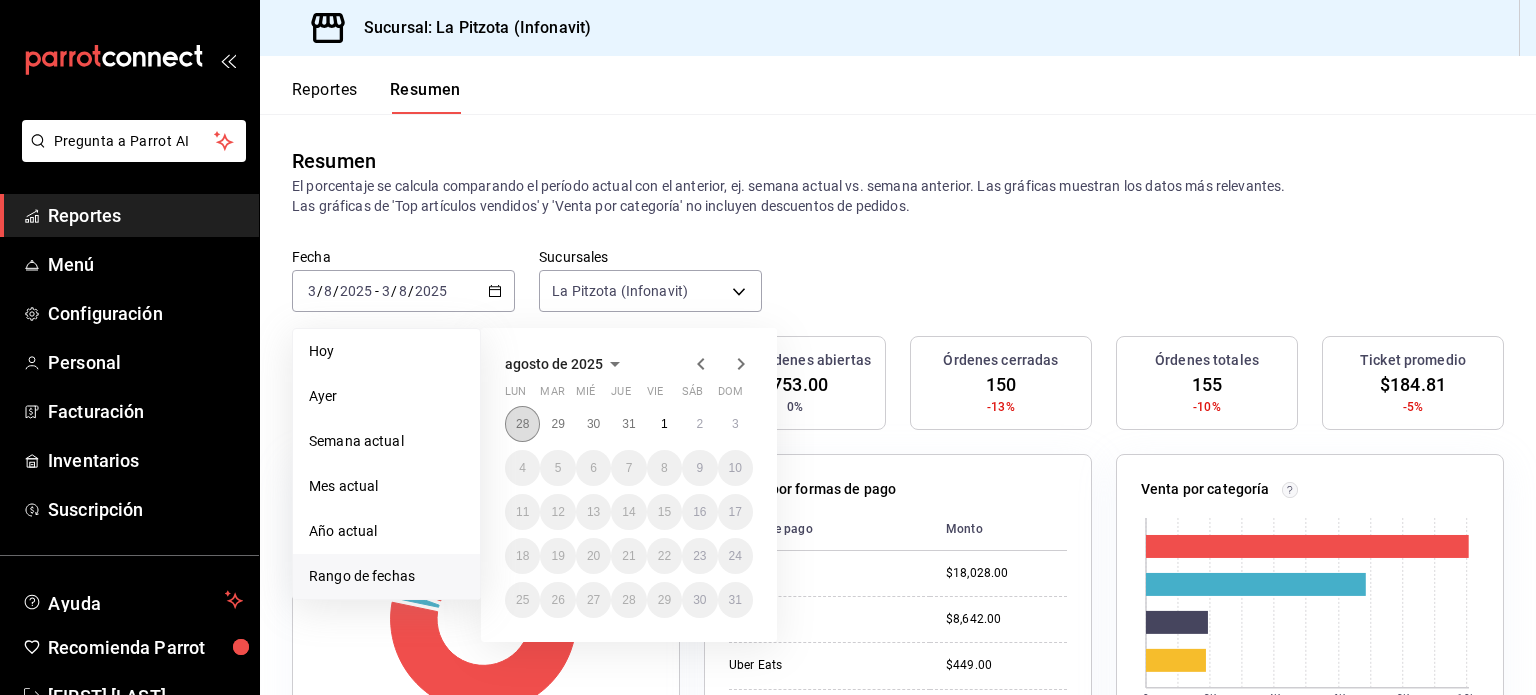 click on "28" at bounding box center (522, 424) 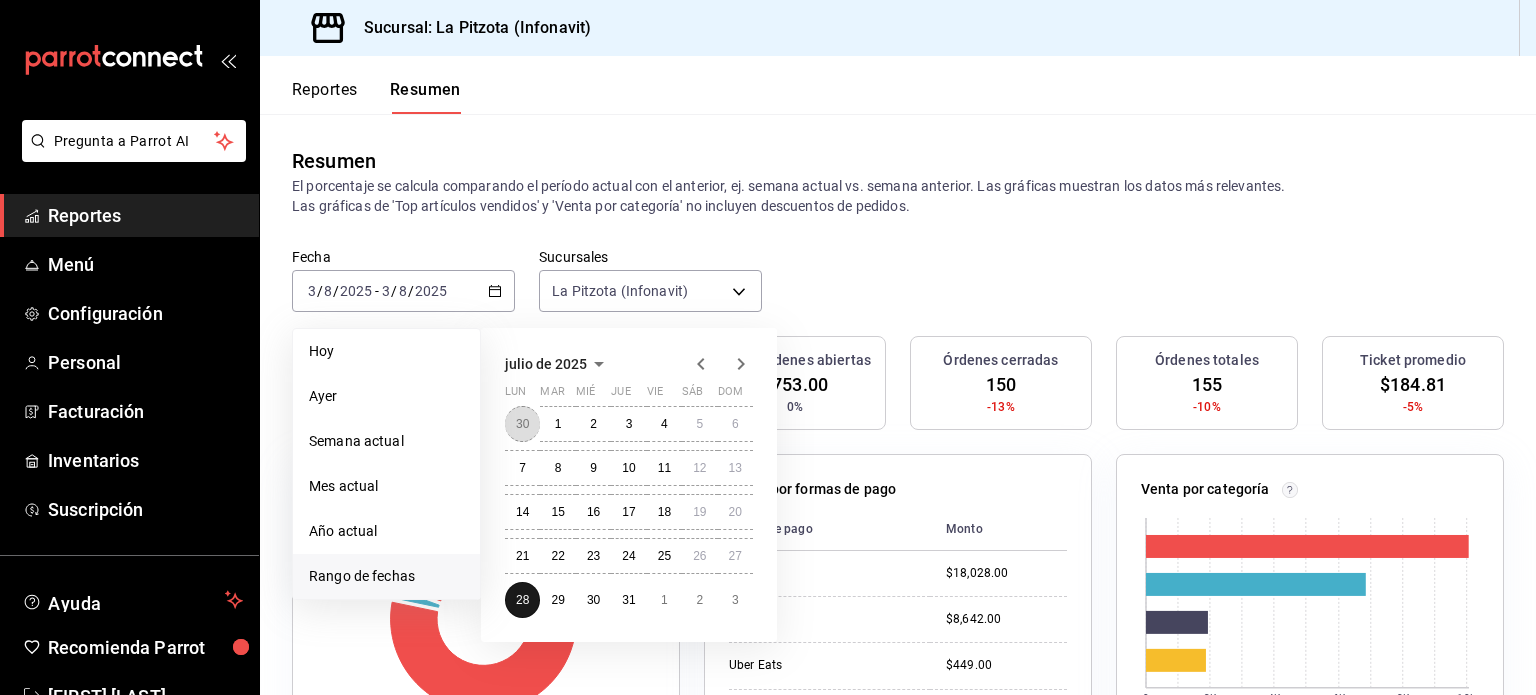 click on "30" at bounding box center (522, 424) 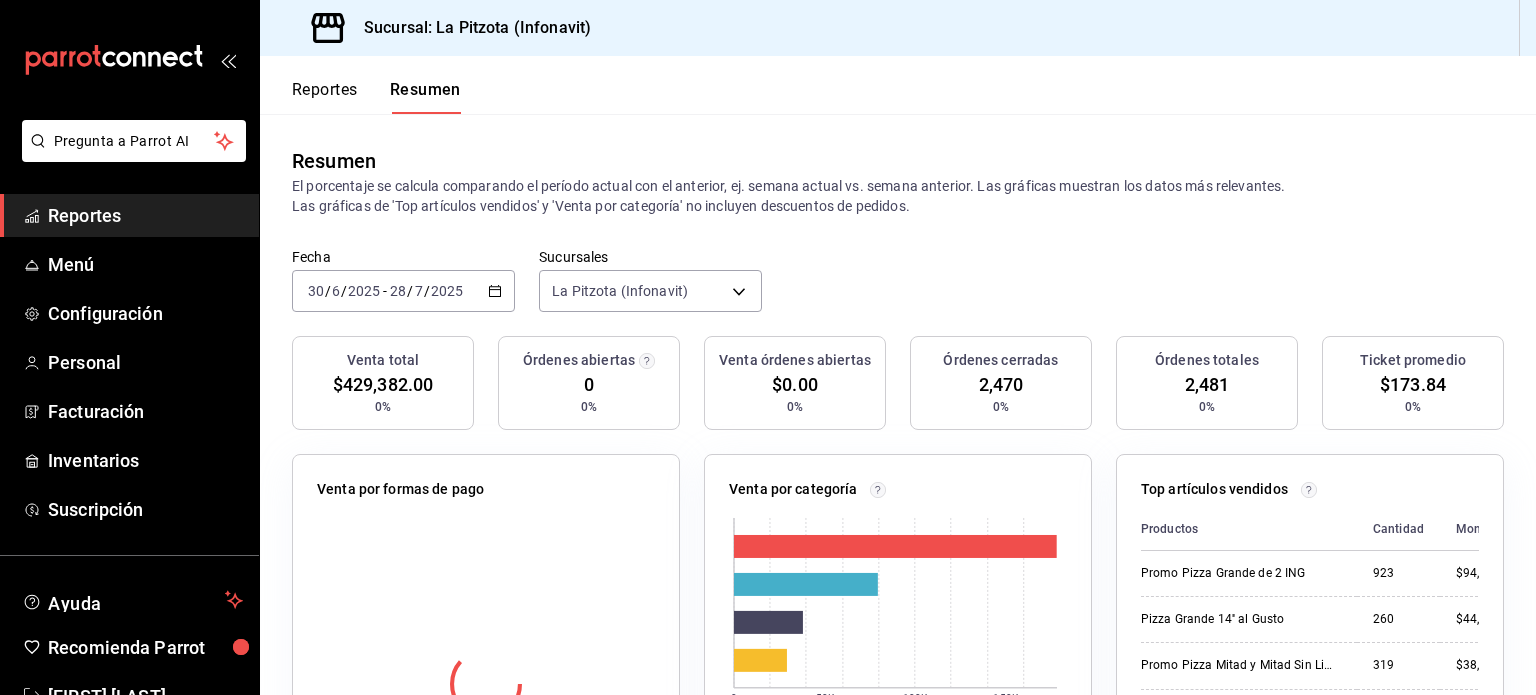 click 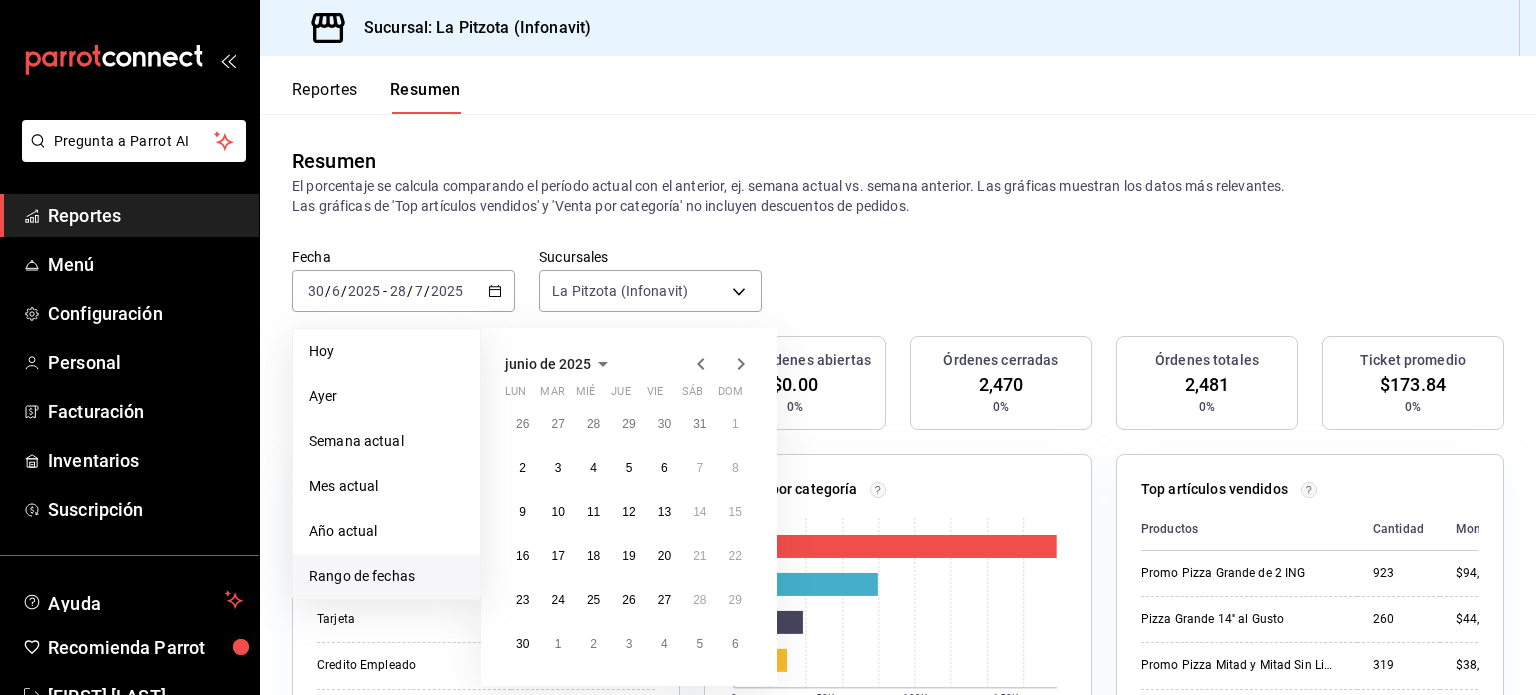 click 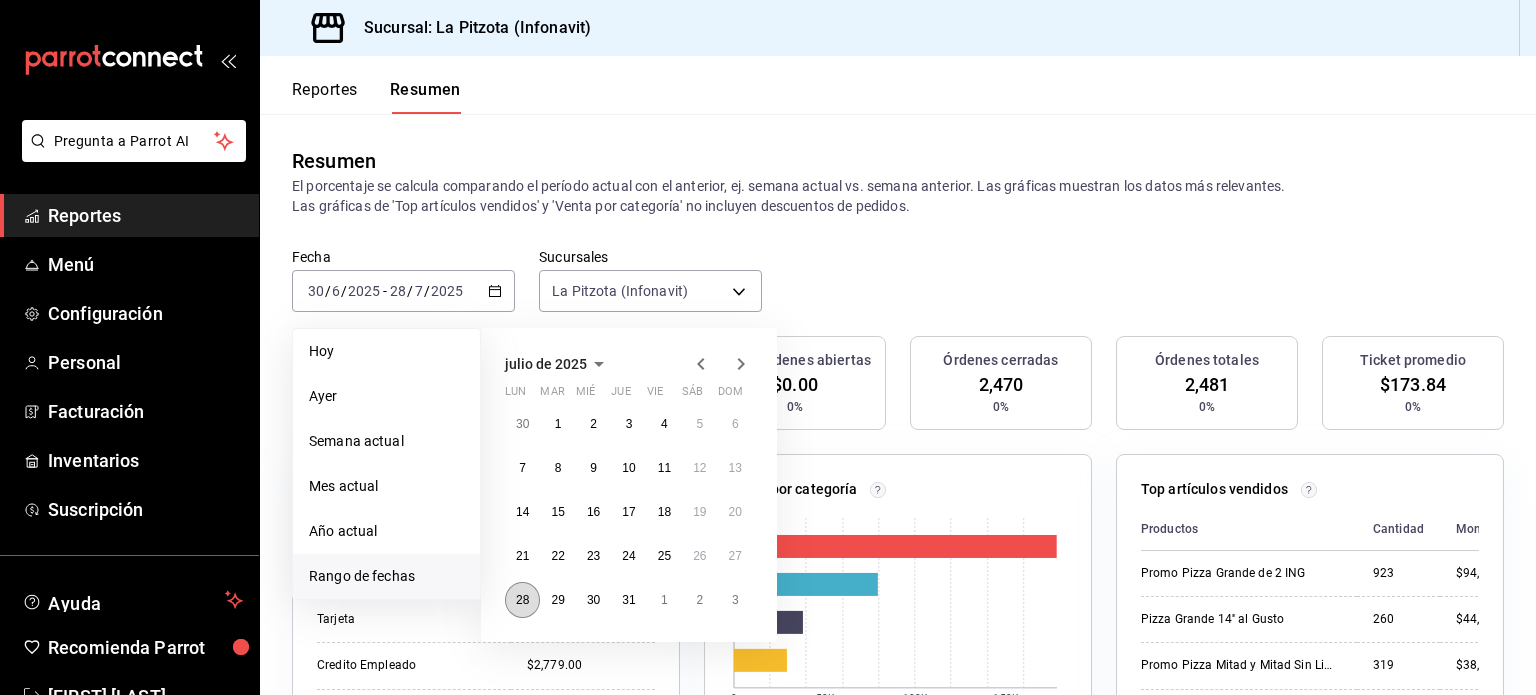 click on "28" at bounding box center (522, 600) 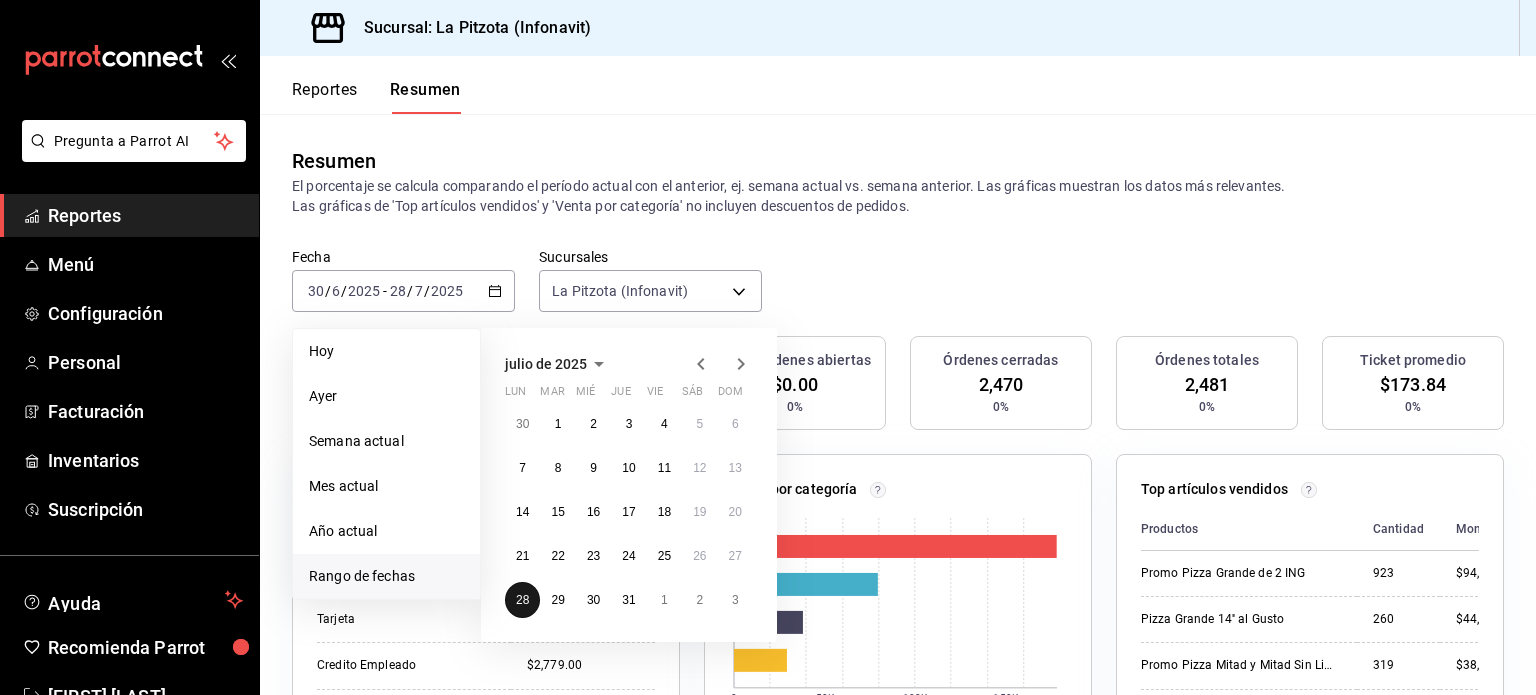 click on "28" at bounding box center [522, 600] 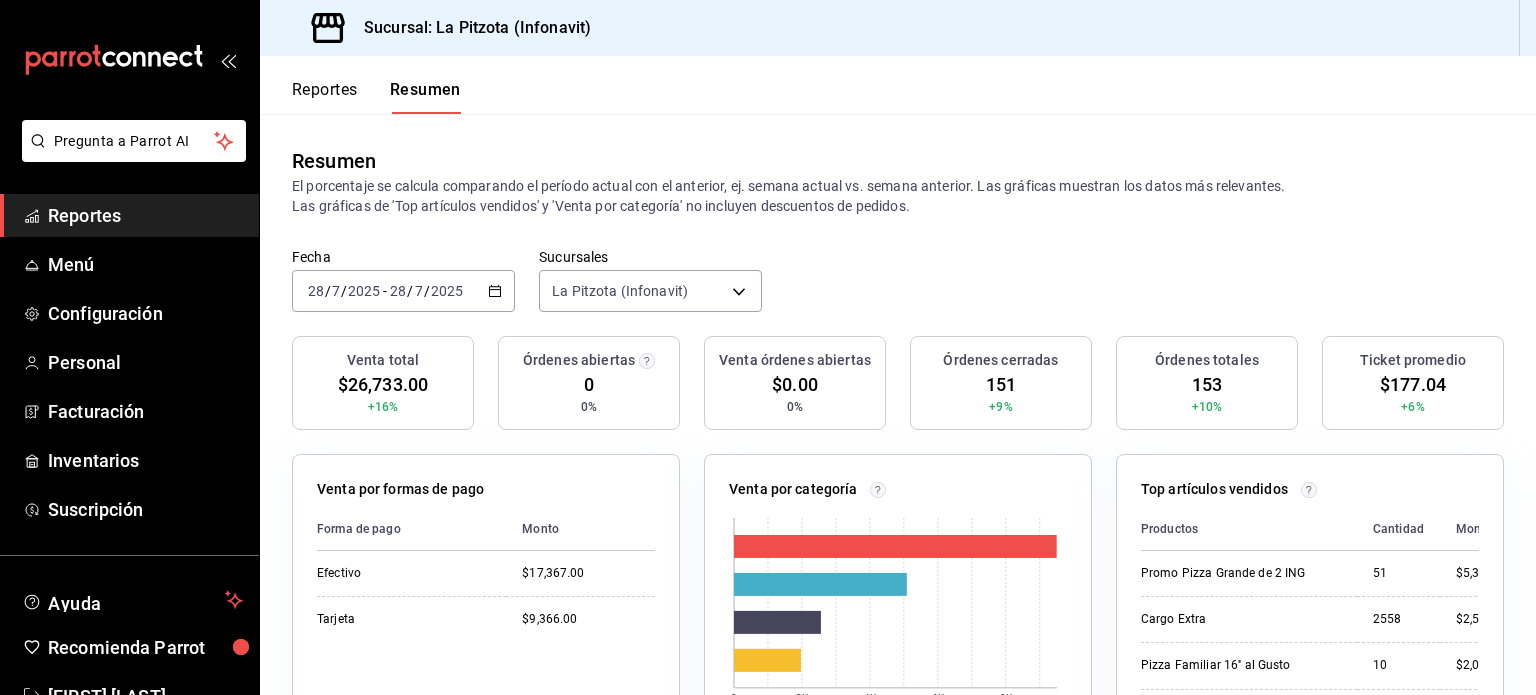 click 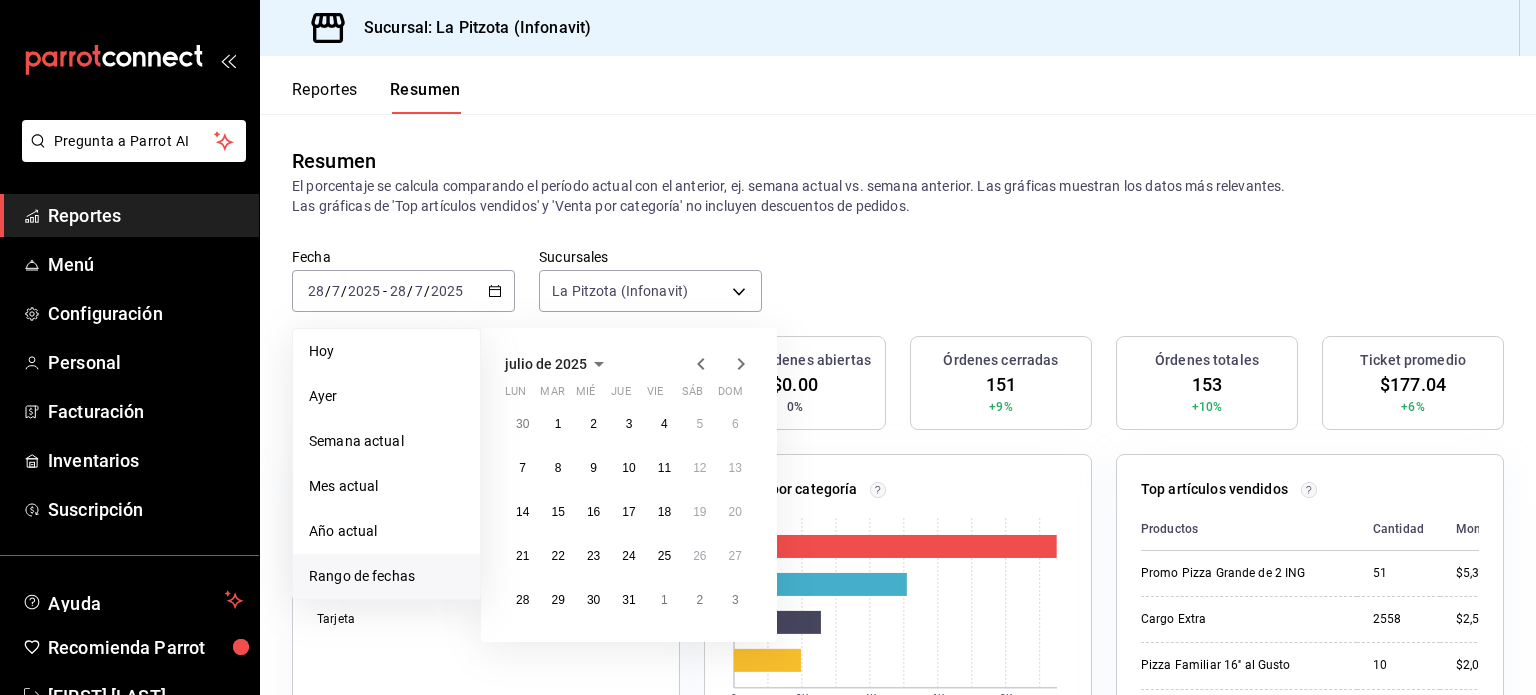 click 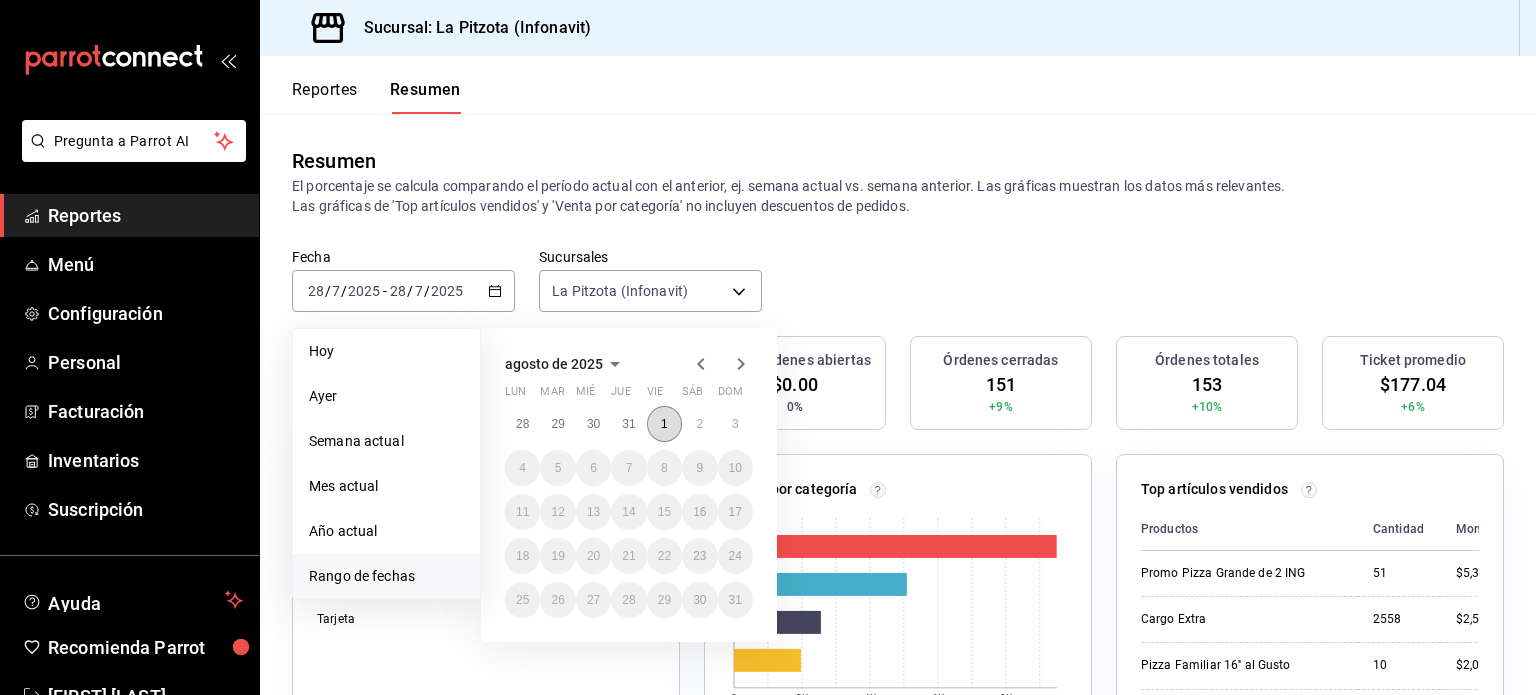 click on "1" at bounding box center (664, 424) 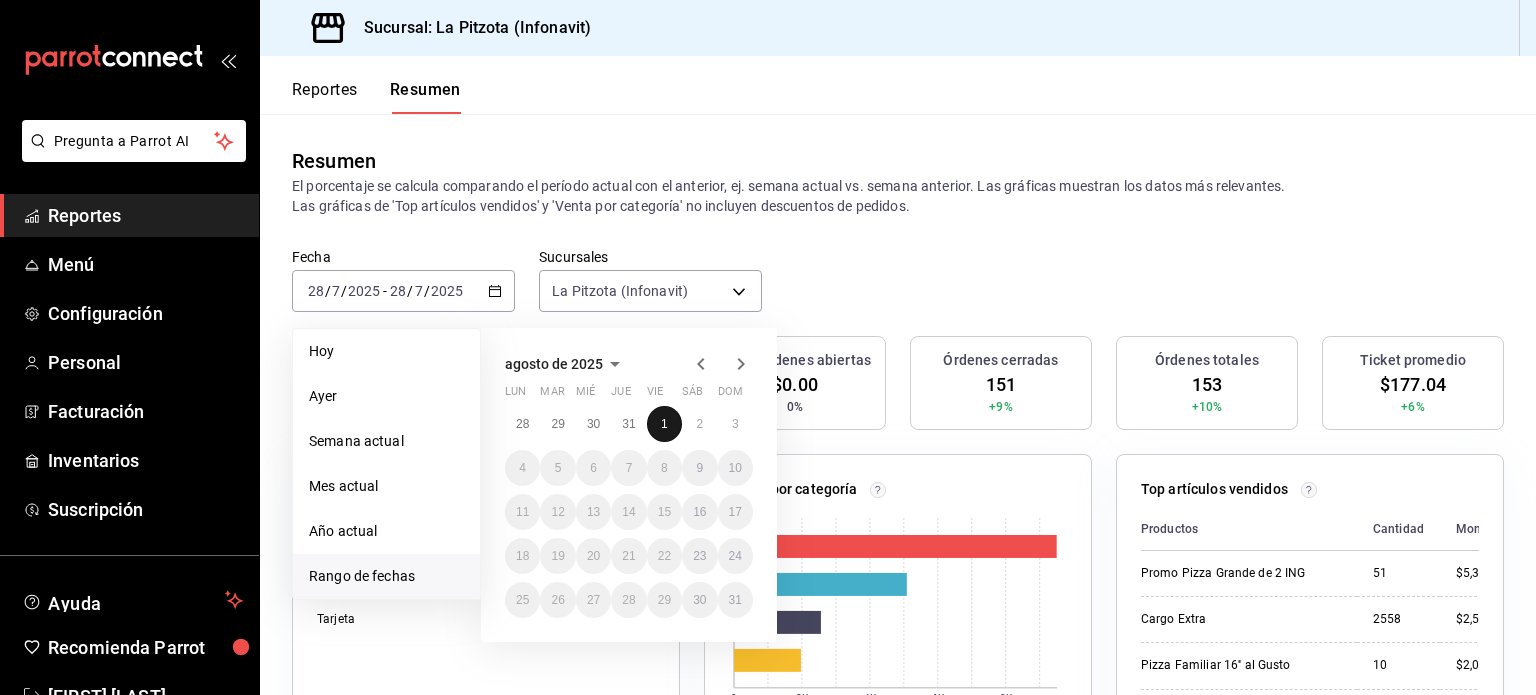 click on "1" at bounding box center (664, 424) 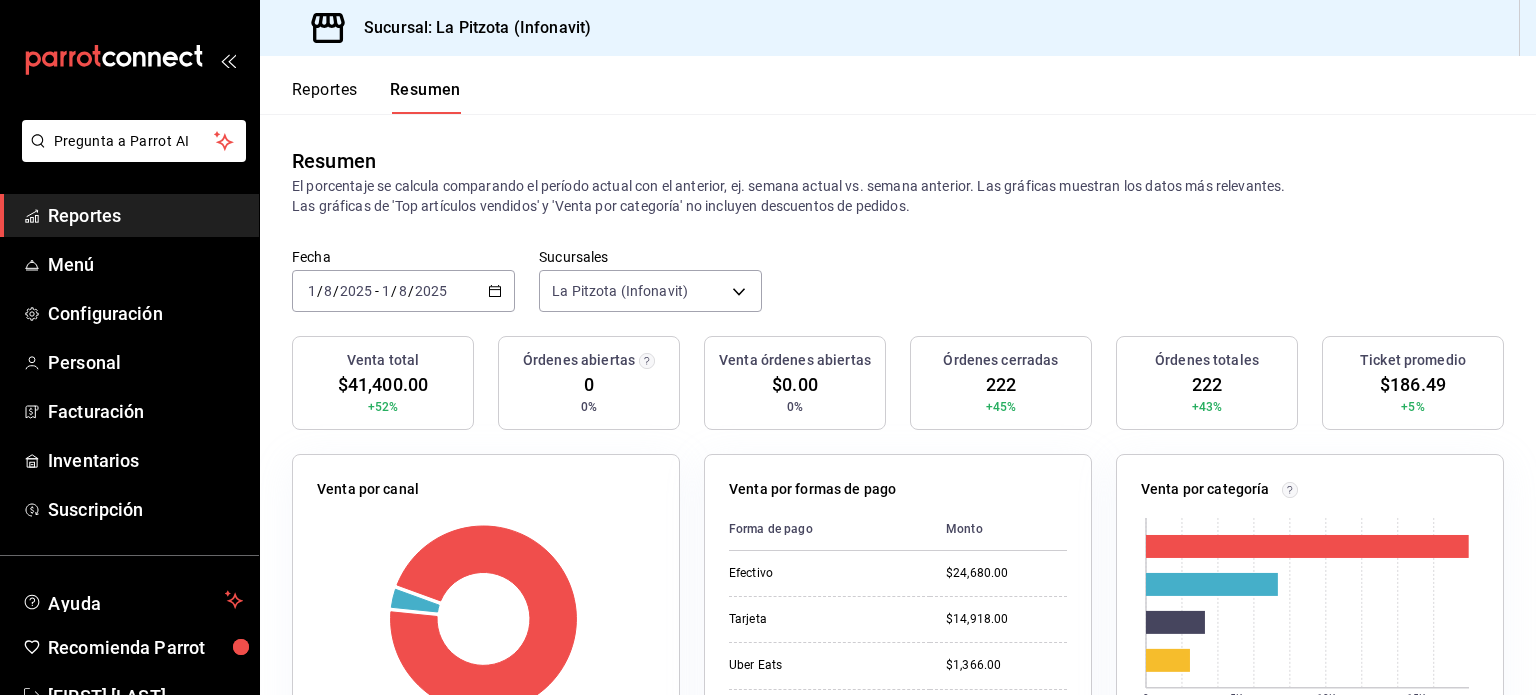 click 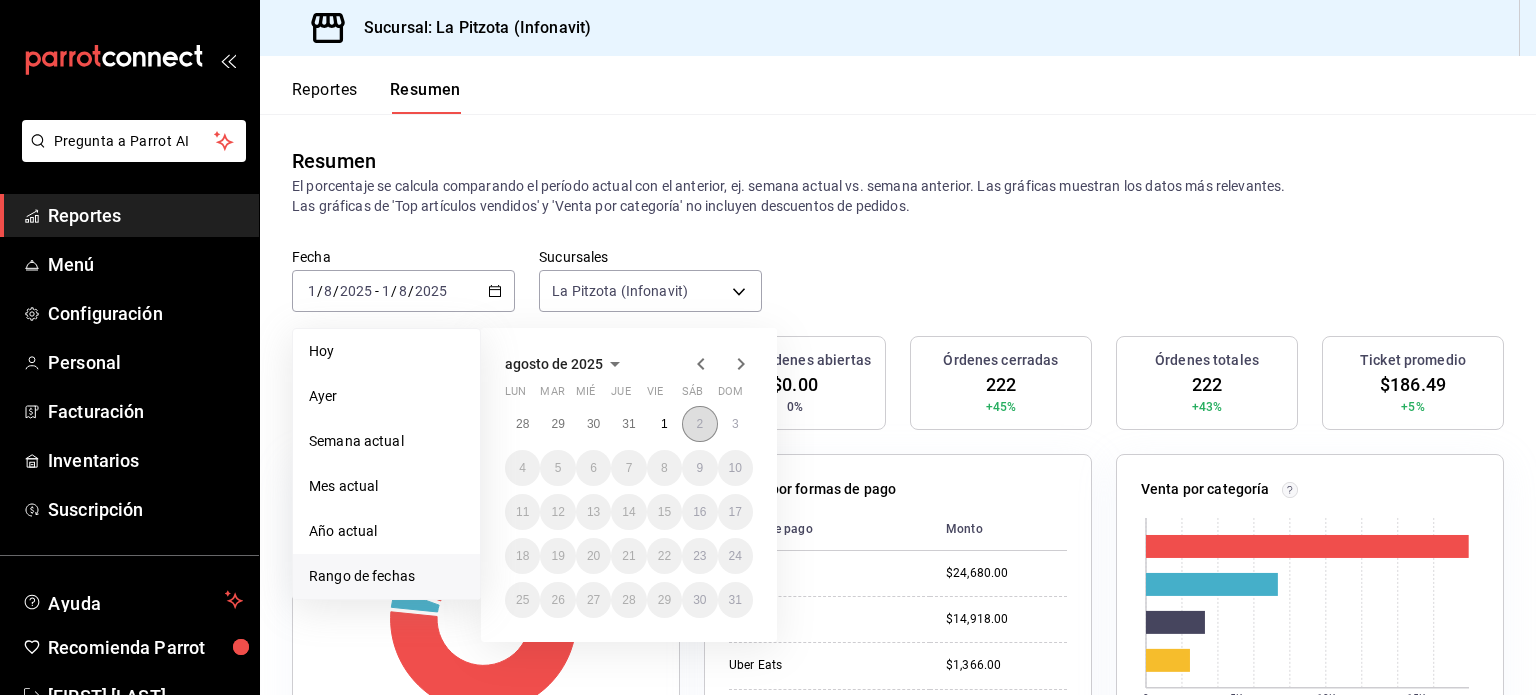 click on "2" at bounding box center (699, 424) 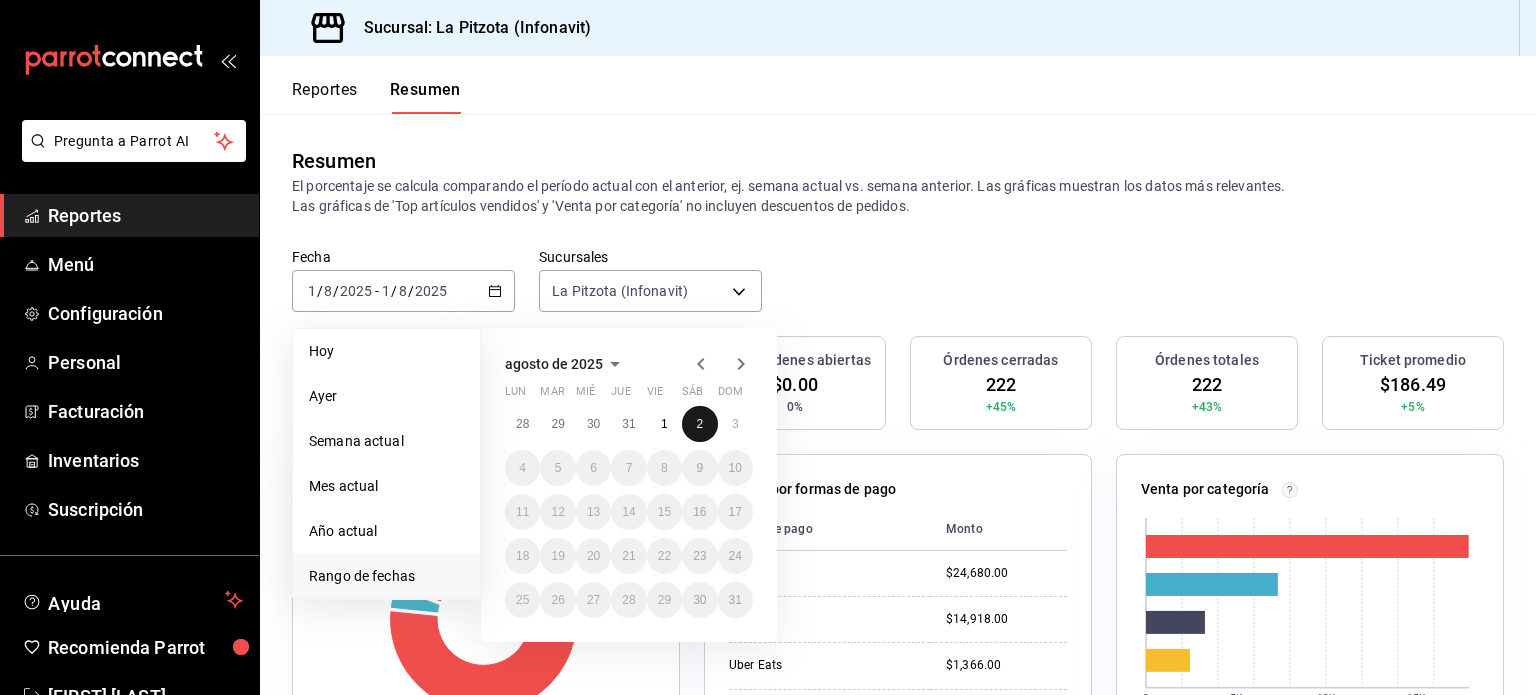click on "2" at bounding box center (699, 424) 